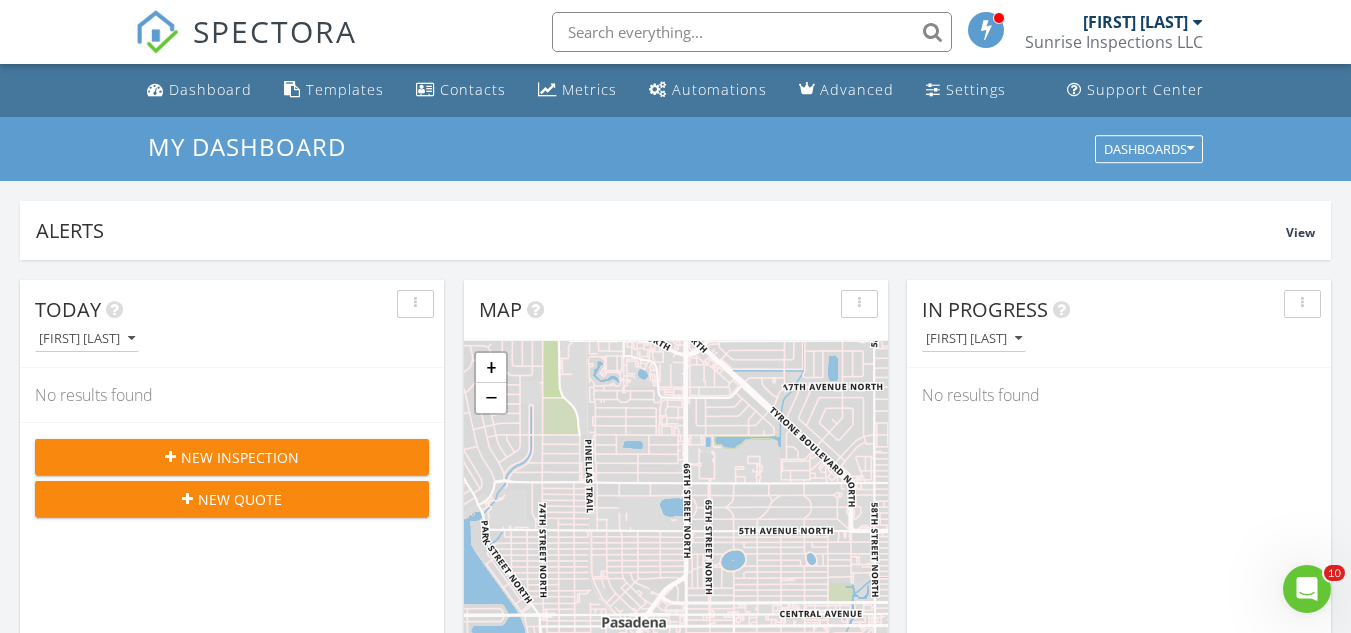 scroll, scrollTop: 1178, scrollLeft: 0, axis: vertical 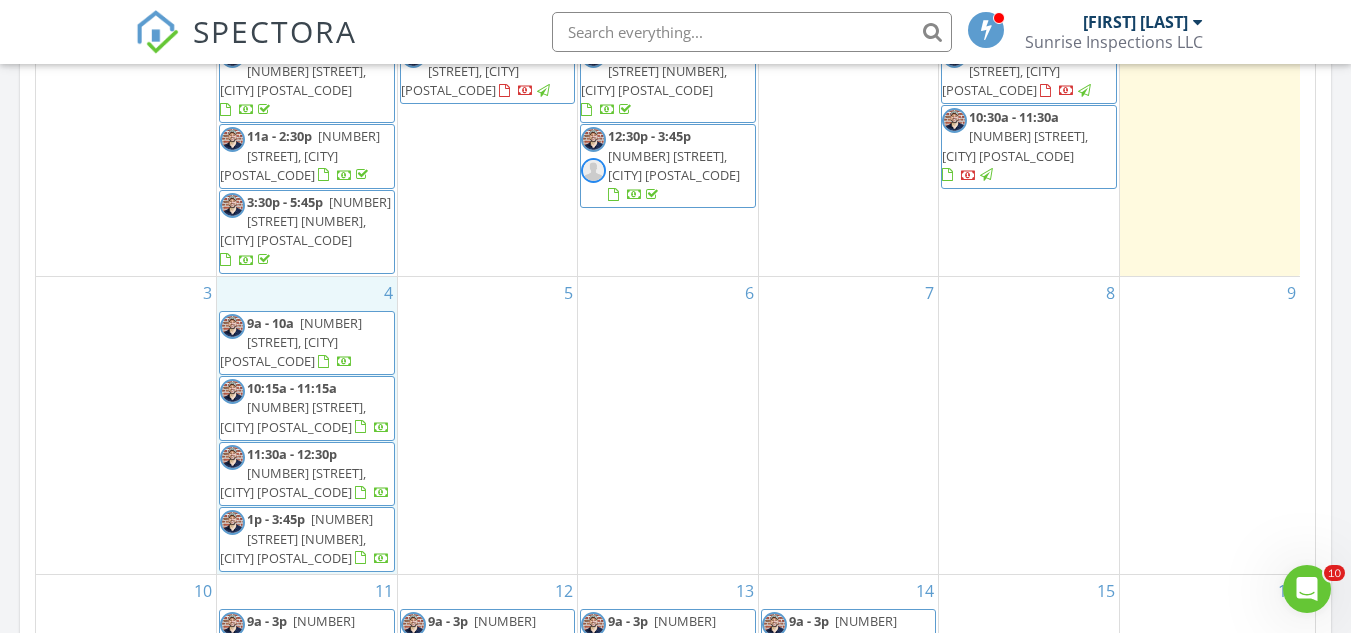 click on "4
9a - 10a
2236 Curlew Rd, Palm Harbor 34683
10:15a - 11:15a
3142 San Mateo St, Clearwater 33759
11:30a - 12:30p
1748 Belleair Rd, Clearwater 33756
1p - 3:45p
5880 38th Ave N 204, St. Petersburg 33710" at bounding box center (307, 425) 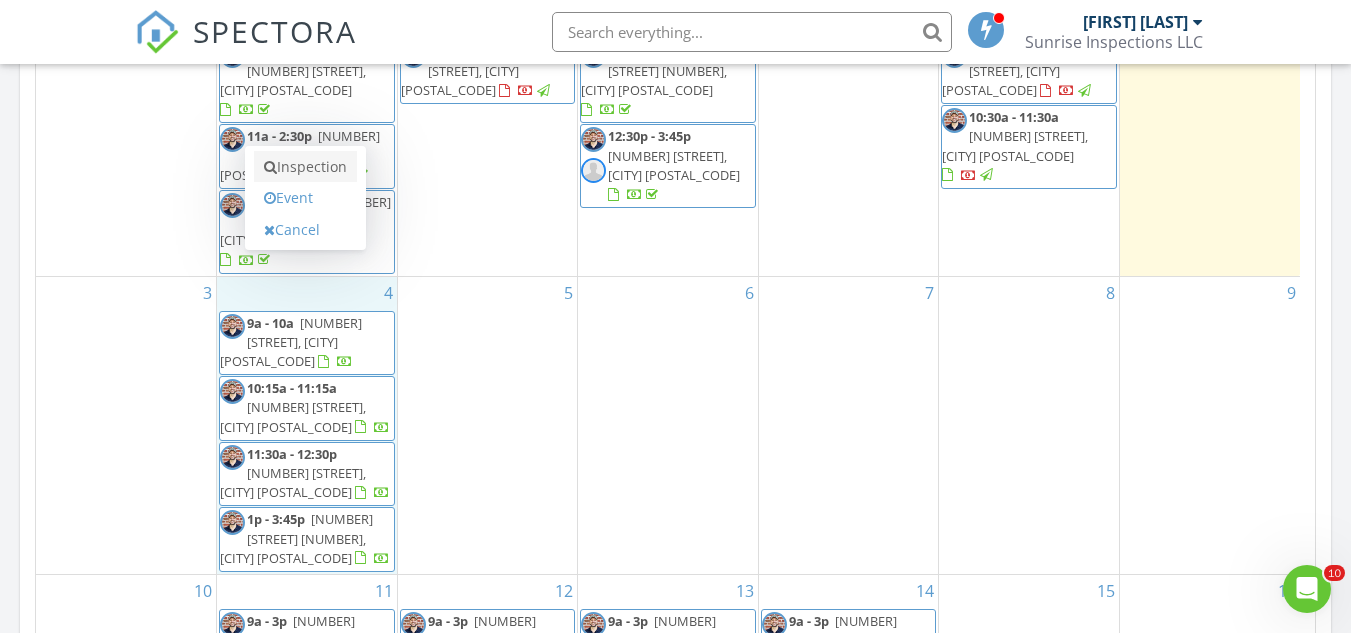 click on "Inspection" at bounding box center (305, 167) 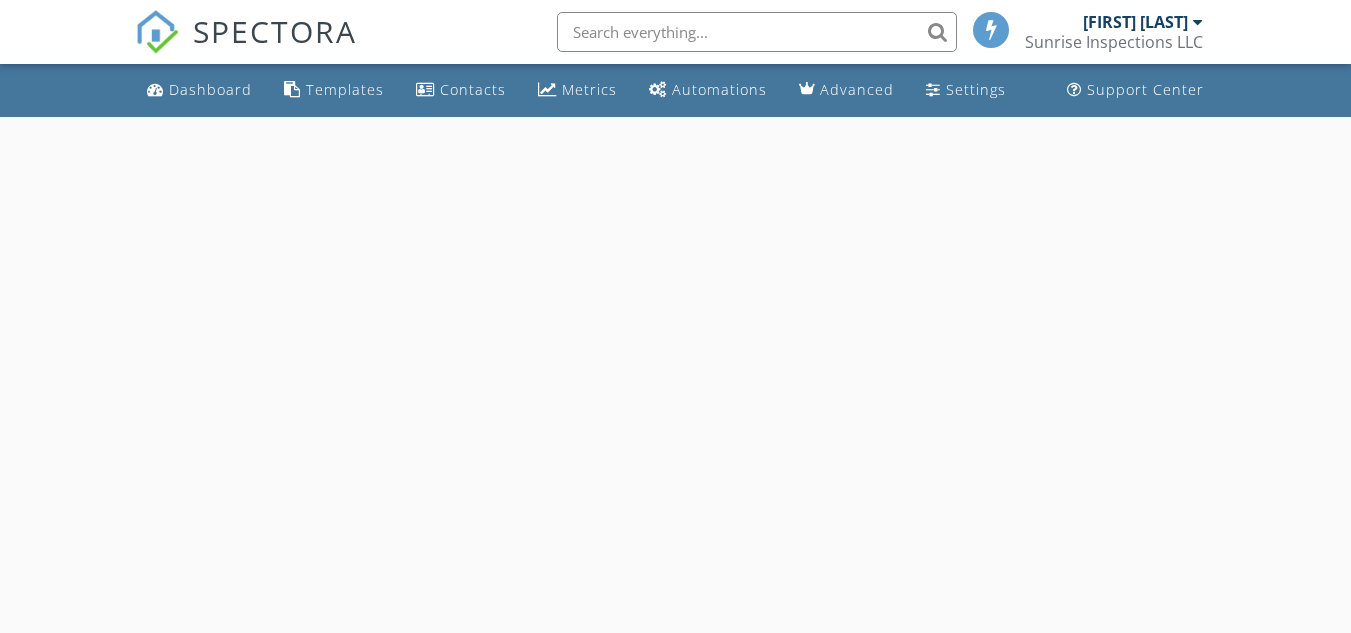 scroll, scrollTop: 0, scrollLeft: 0, axis: both 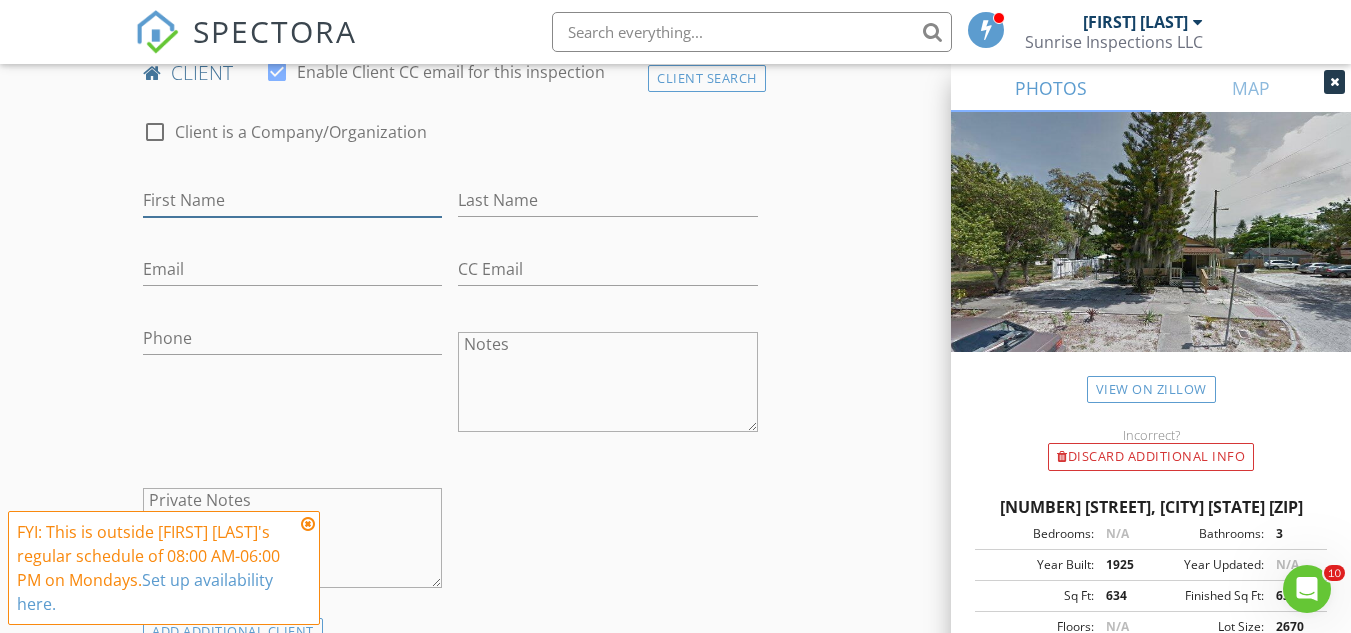 click on "First Name" at bounding box center (292, 200) 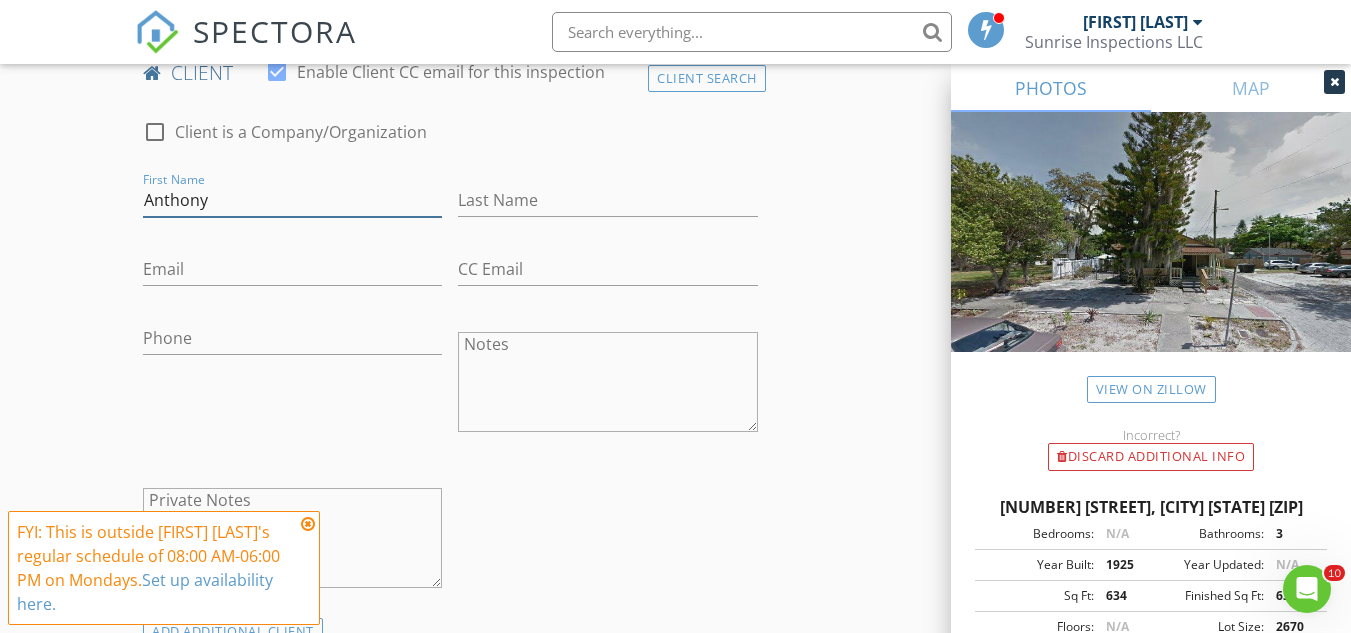 type on "Anthony" 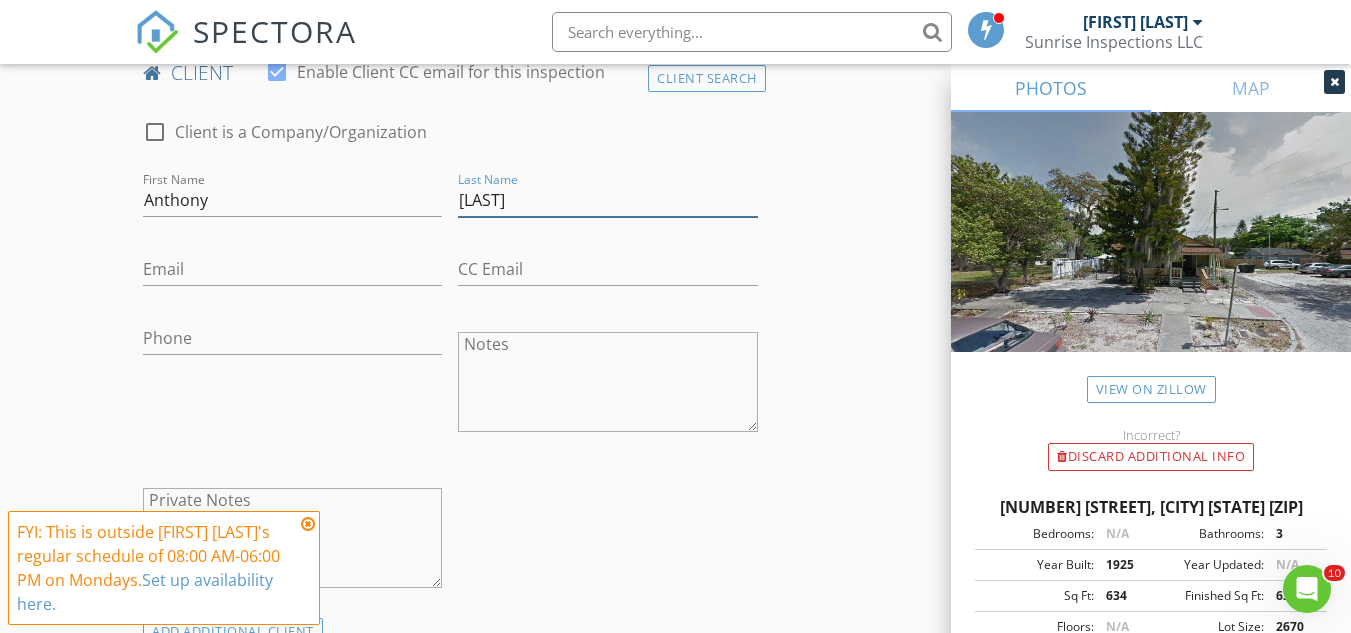 type on "Rafanello" 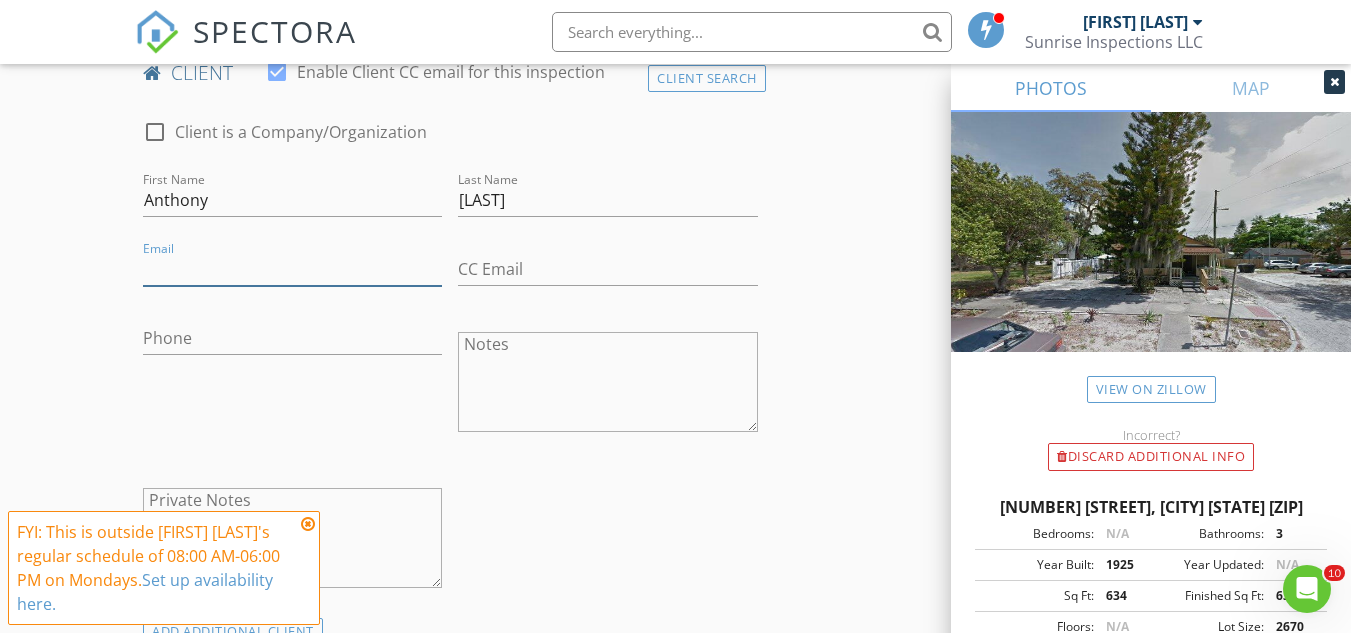 click on "Email" at bounding box center (292, 269) 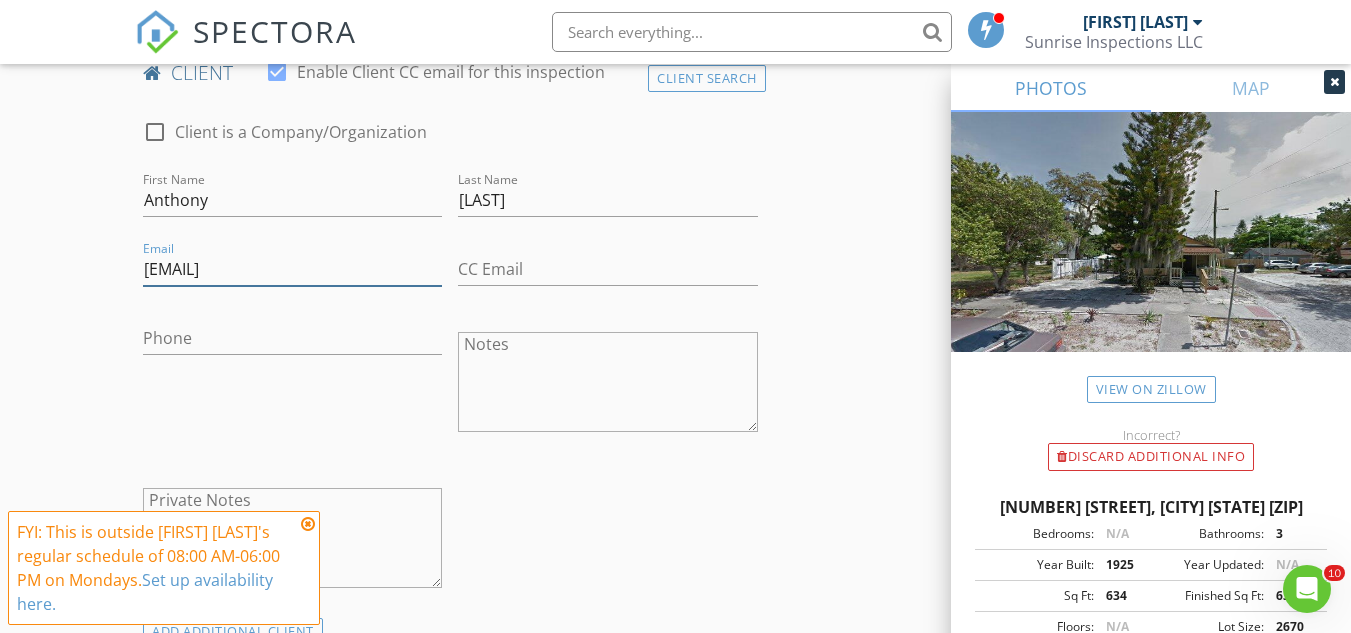type on "anthony@whazzit.com" 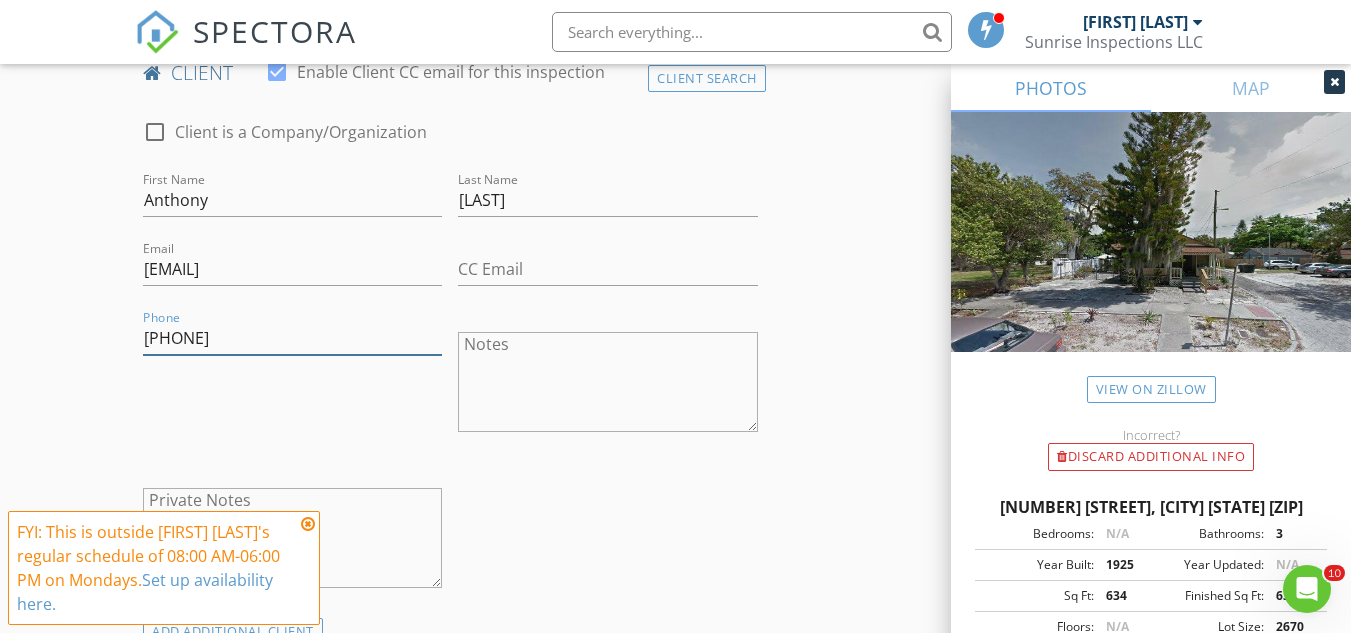click on "352-359-3625" at bounding box center [292, 338] 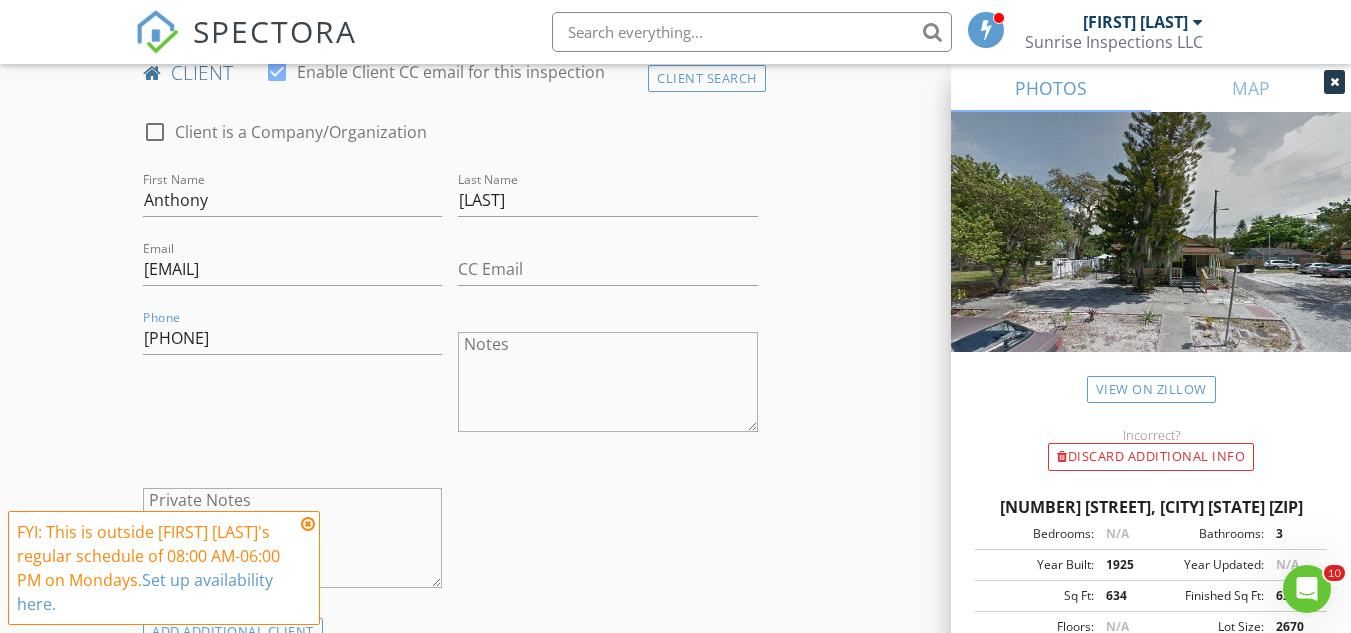 click on "Phone 352-359-3525" at bounding box center [292, 384] 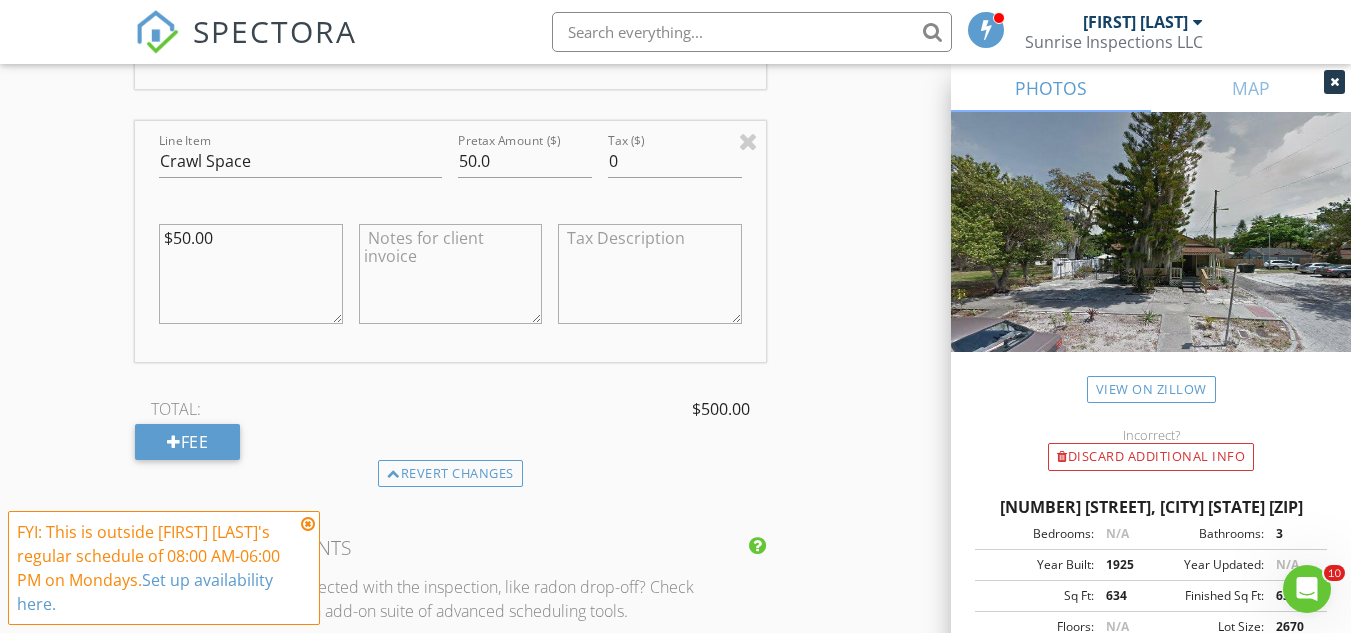 scroll, scrollTop: 2746, scrollLeft: 0, axis: vertical 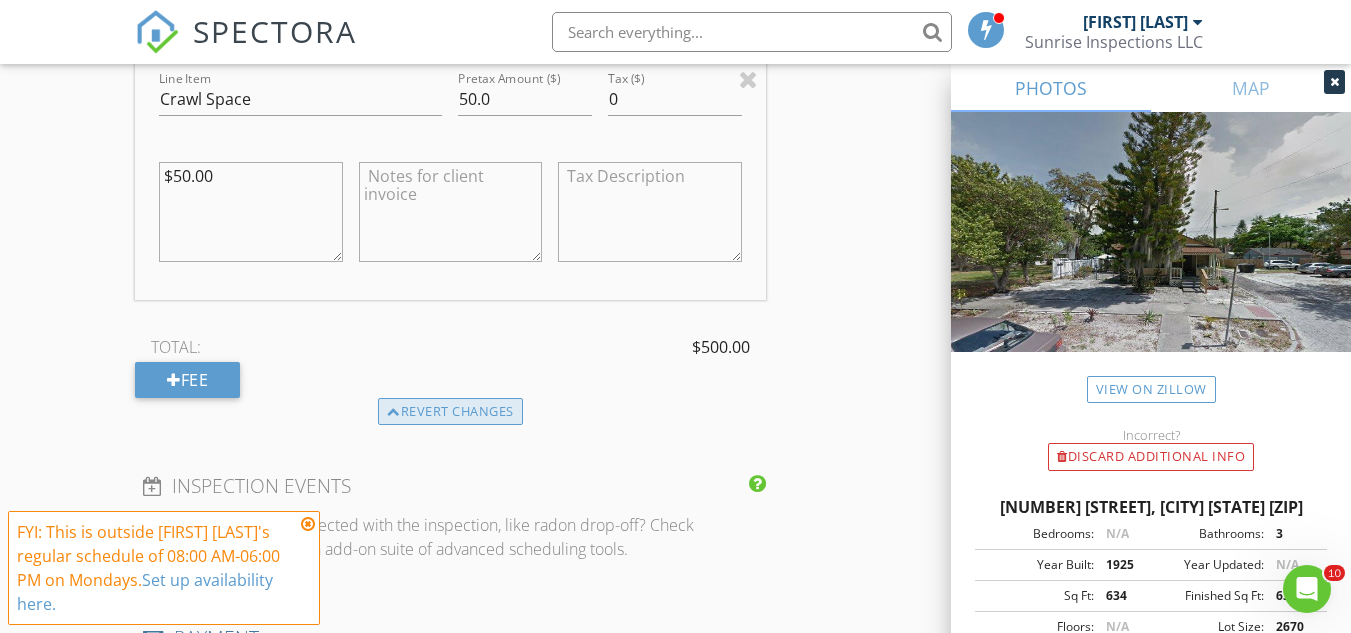 click on "Revert changes" at bounding box center [450, 412] 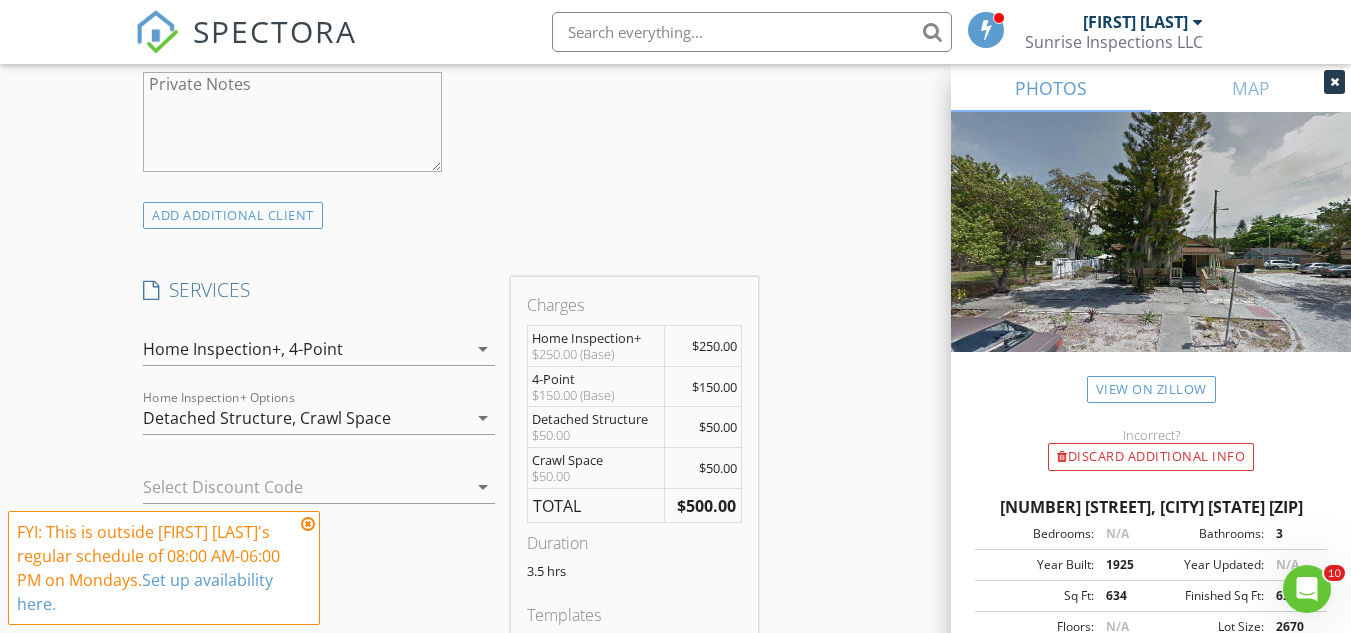 scroll, scrollTop: 1595, scrollLeft: 0, axis: vertical 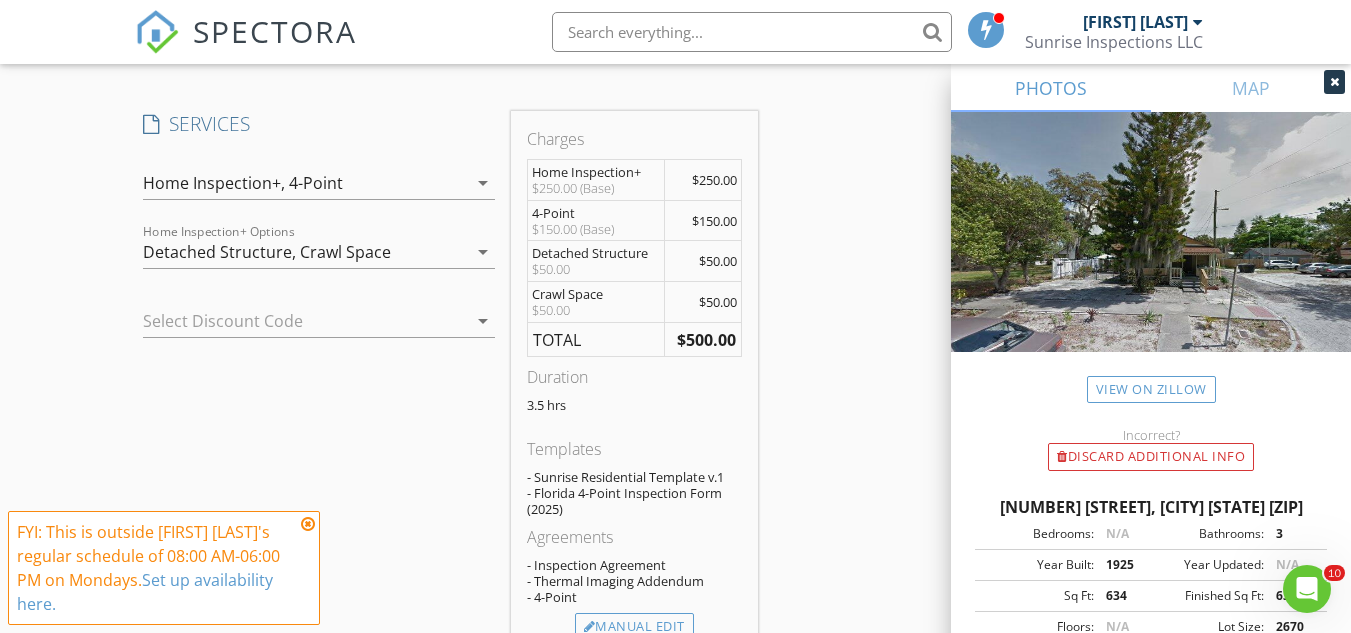 click on "4-Point" at bounding box center [316, 183] 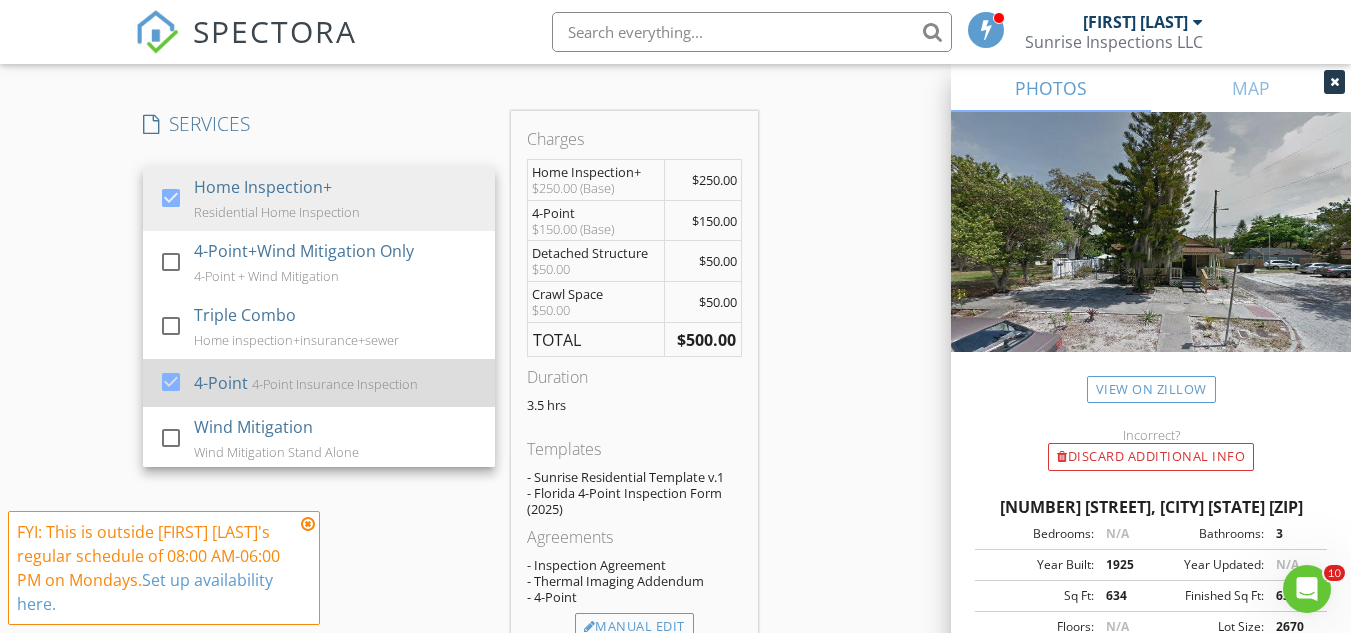 click on "4-Point Insurance Inspection" at bounding box center [335, 384] 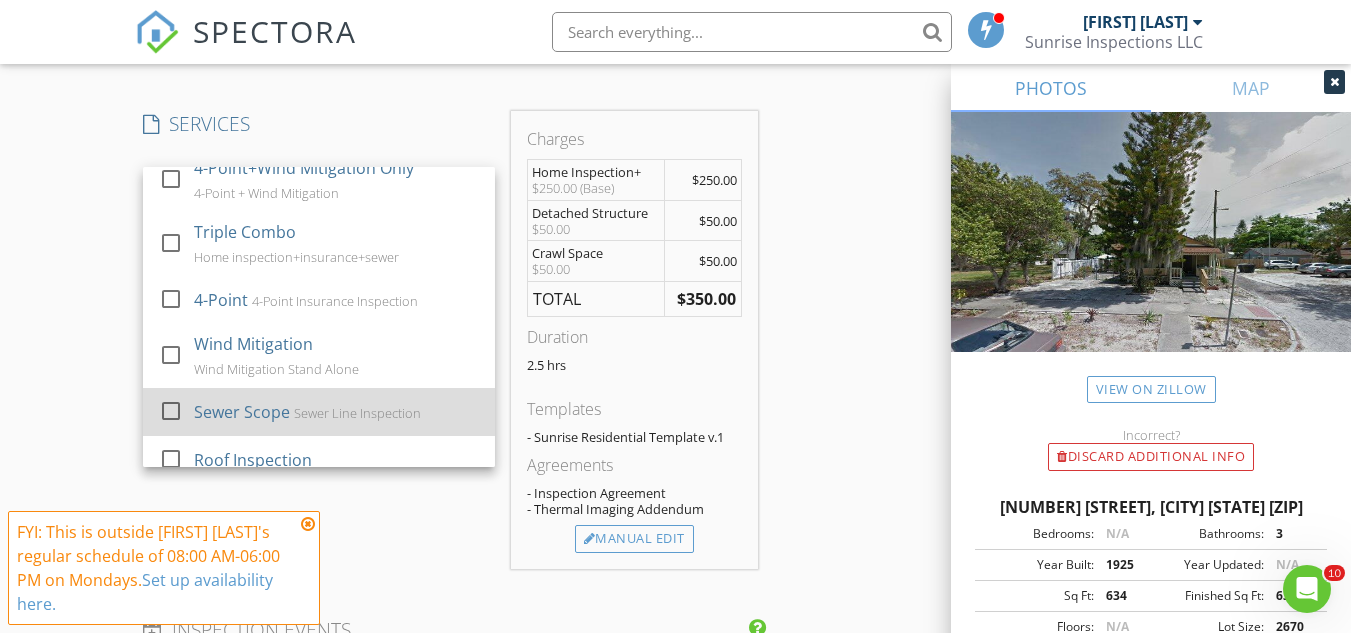 scroll, scrollTop: 0, scrollLeft: 0, axis: both 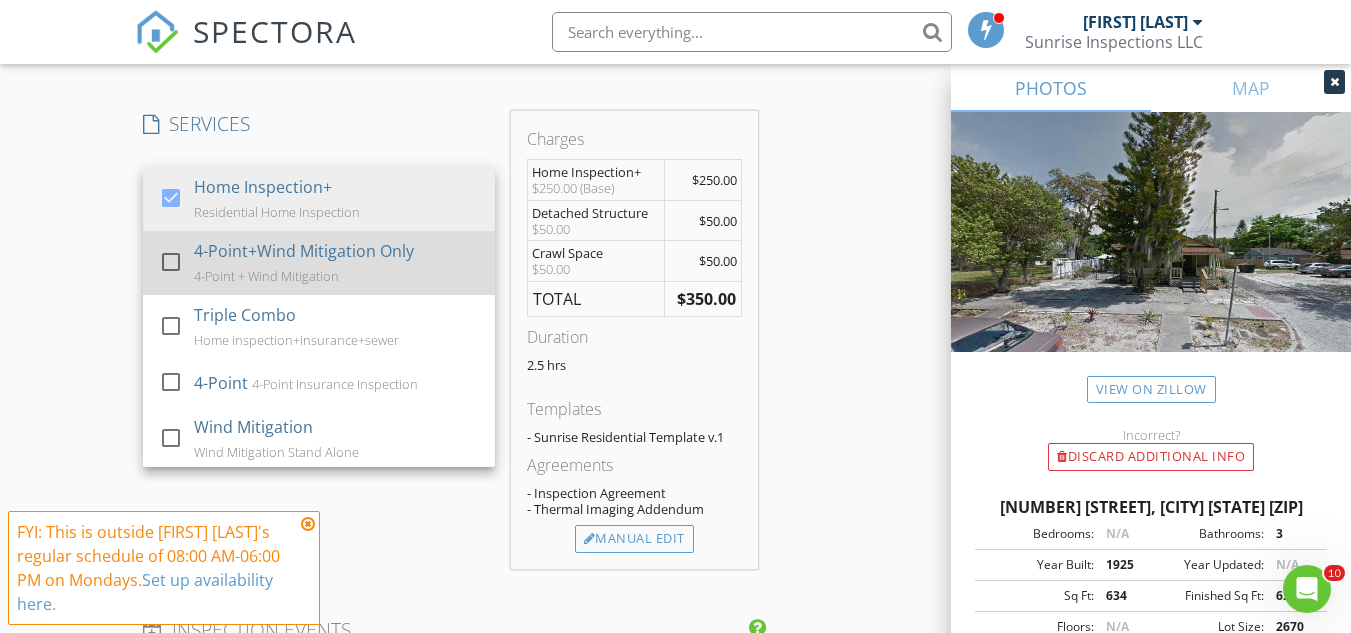 click on "4-Point+Wind Mitigation Only" at bounding box center [304, 251] 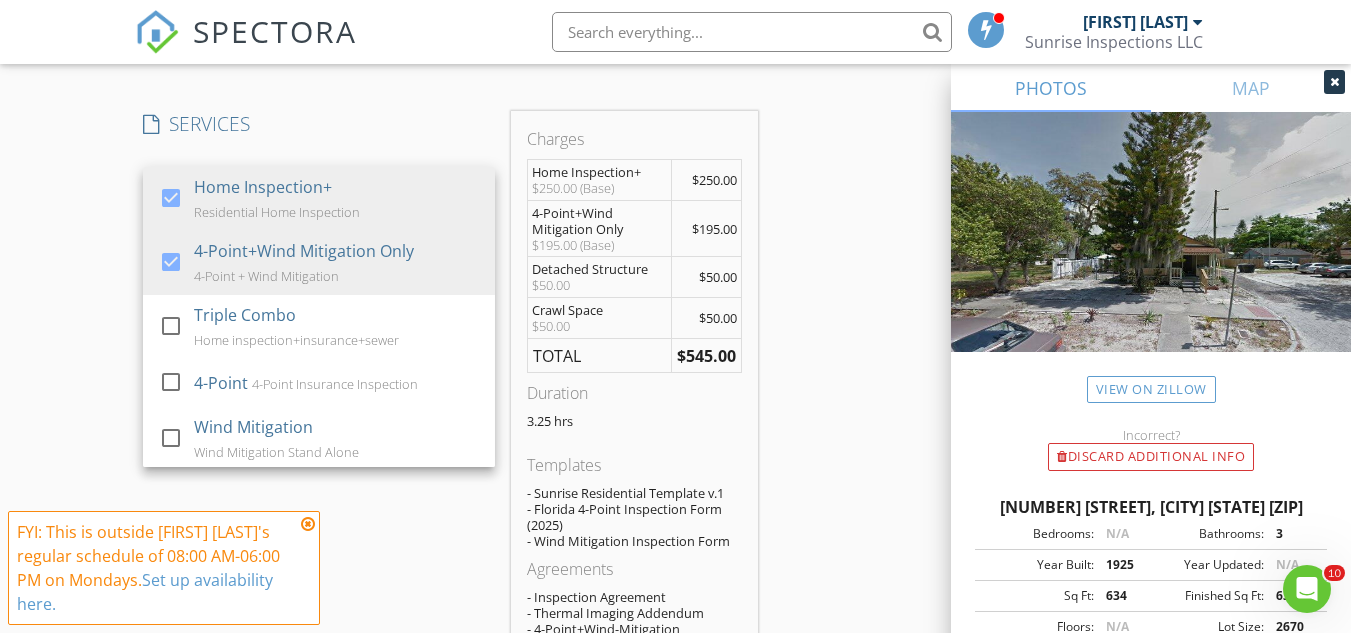 click on "New Inspection
Click here to use the New Order Form
INSPECTOR(S)
check_box   Joshua Roberts   PRIMARY   check_box_outline_blank   Keith Johnson     Joshua Roberts arrow_drop_down   check_box_outline_blank Joshua Roberts specifically requested
Date/Time
08/04/2025 4:00 PM
Location
Address Search       Address 917 Dartmoor St N   Unit   City St. Petersburg   State FL   Zip 33701   County Pinellas     Square Feet 634   Year Built 1925   Foundation arrow_drop_down     Joshua Roberts     3.1 miles     (8 minutes)
client
check_box Enable Client CC email for this inspection   Client Search     check_box_outline_blank Client is a Company/Organization     First Name Anthony   Last Name Rafanello   Email anthony@whazzit.com   CC Email   Phone 352-359-3525           Notes   Private Notes
ADD ADDITIONAL client" at bounding box center (675, 587) 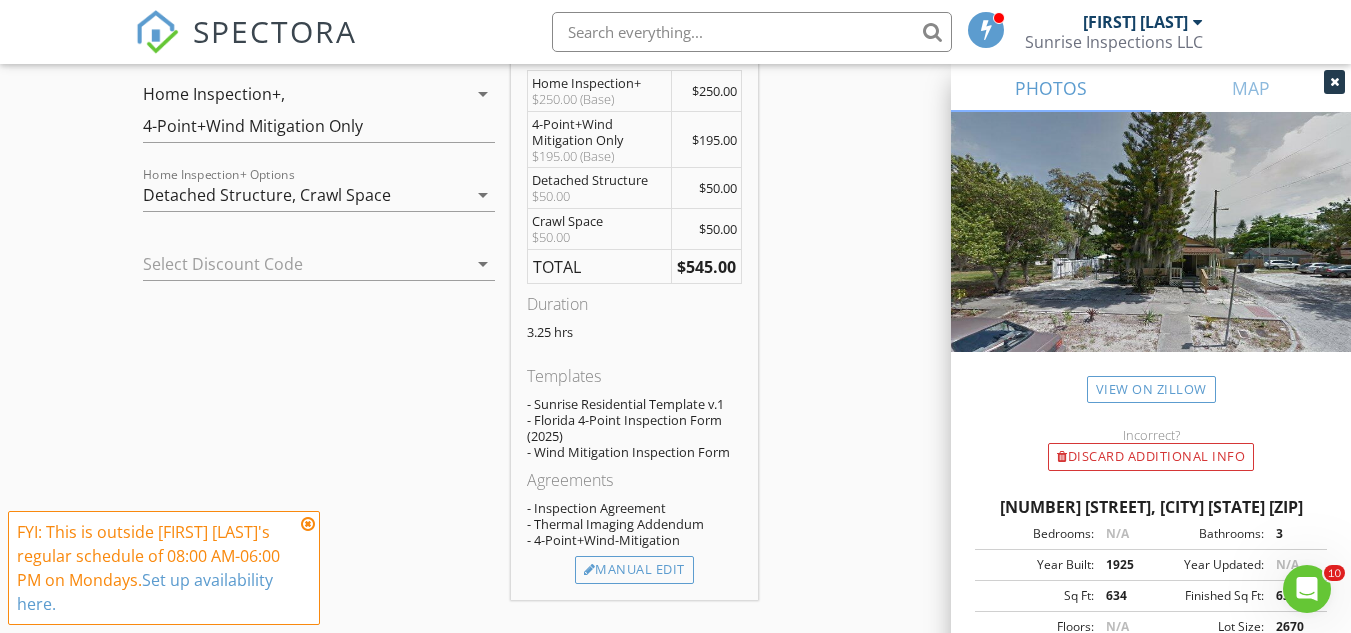 scroll, scrollTop: 1729, scrollLeft: 0, axis: vertical 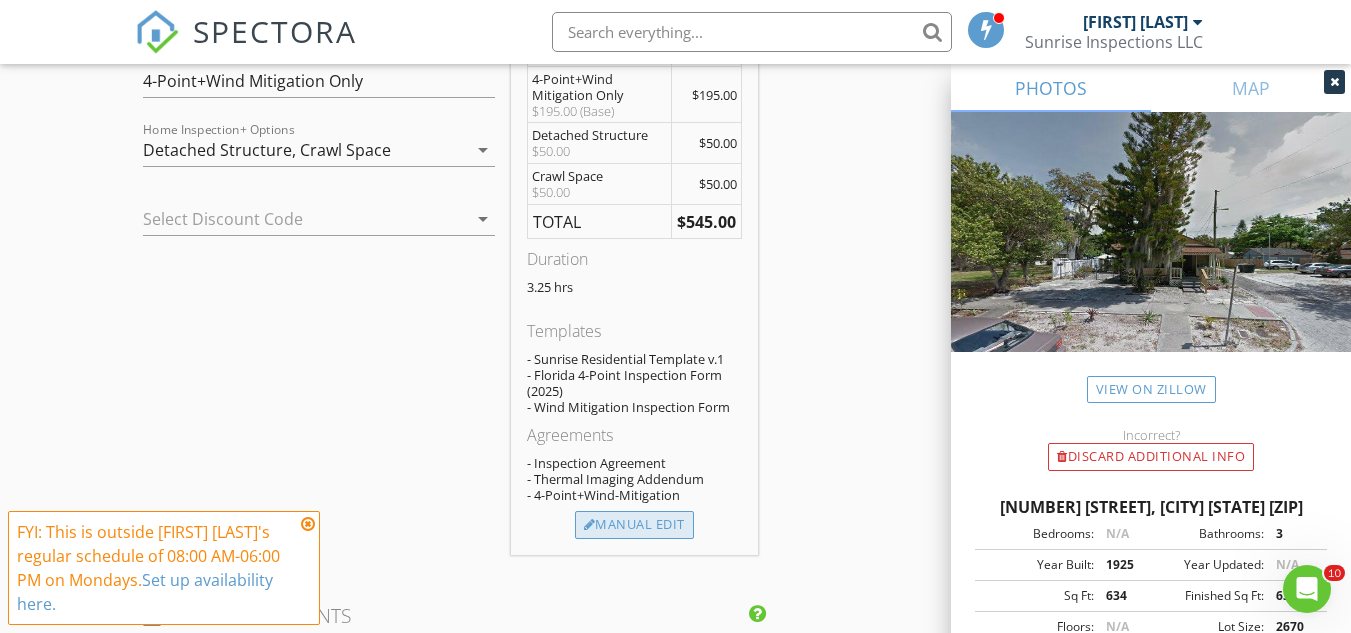 click on "Manual Edit" at bounding box center [634, 525] 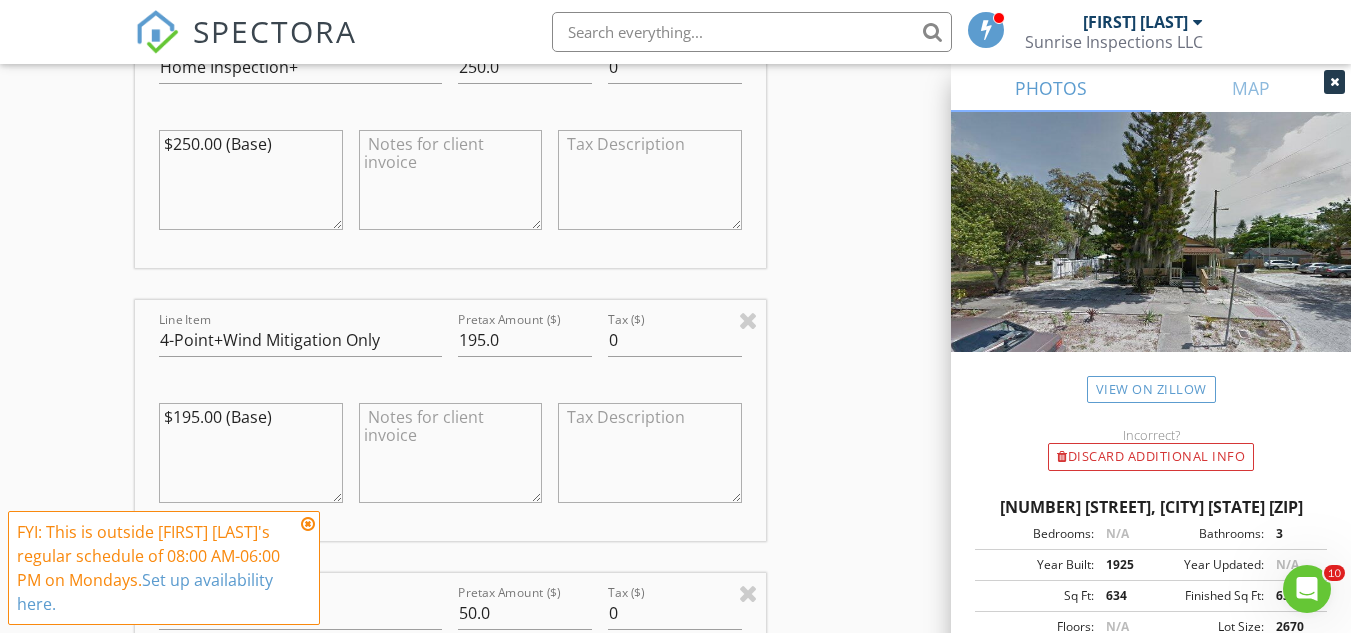 scroll, scrollTop: 2129, scrollLeft: 0, axis: vertical 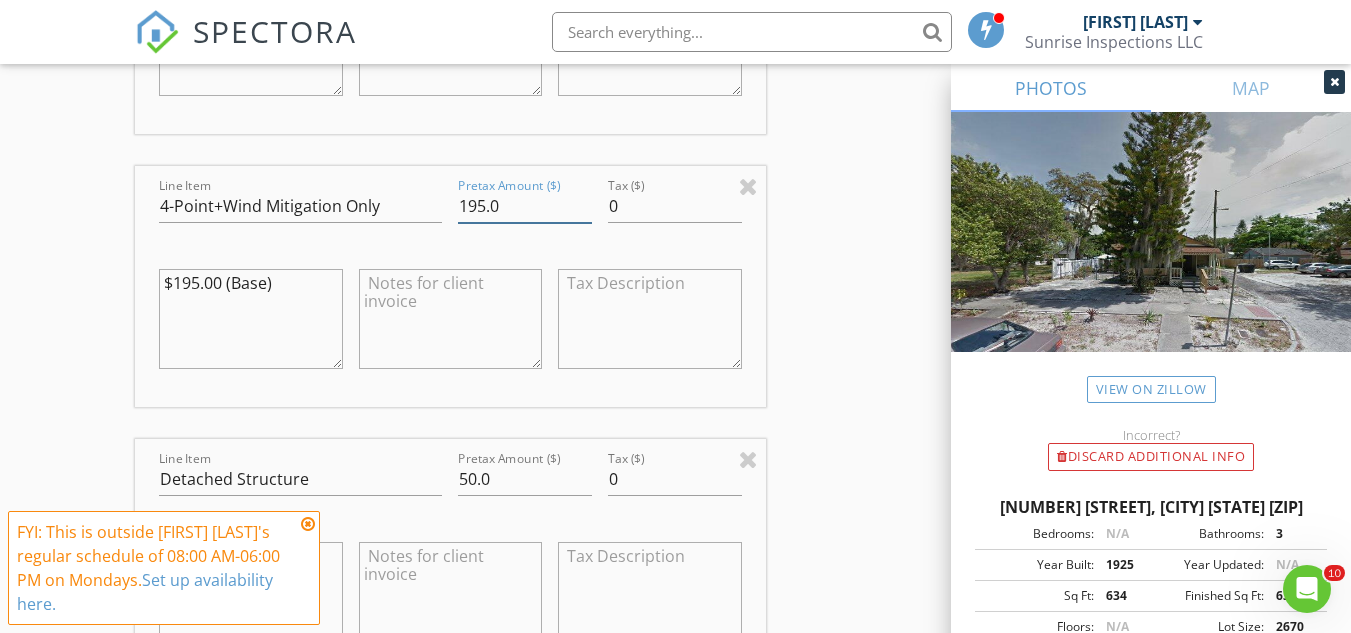 drag, startPoint x: 484, startPoint y: 206, endPoint x: 469, endPoint y: 206, distance: 15 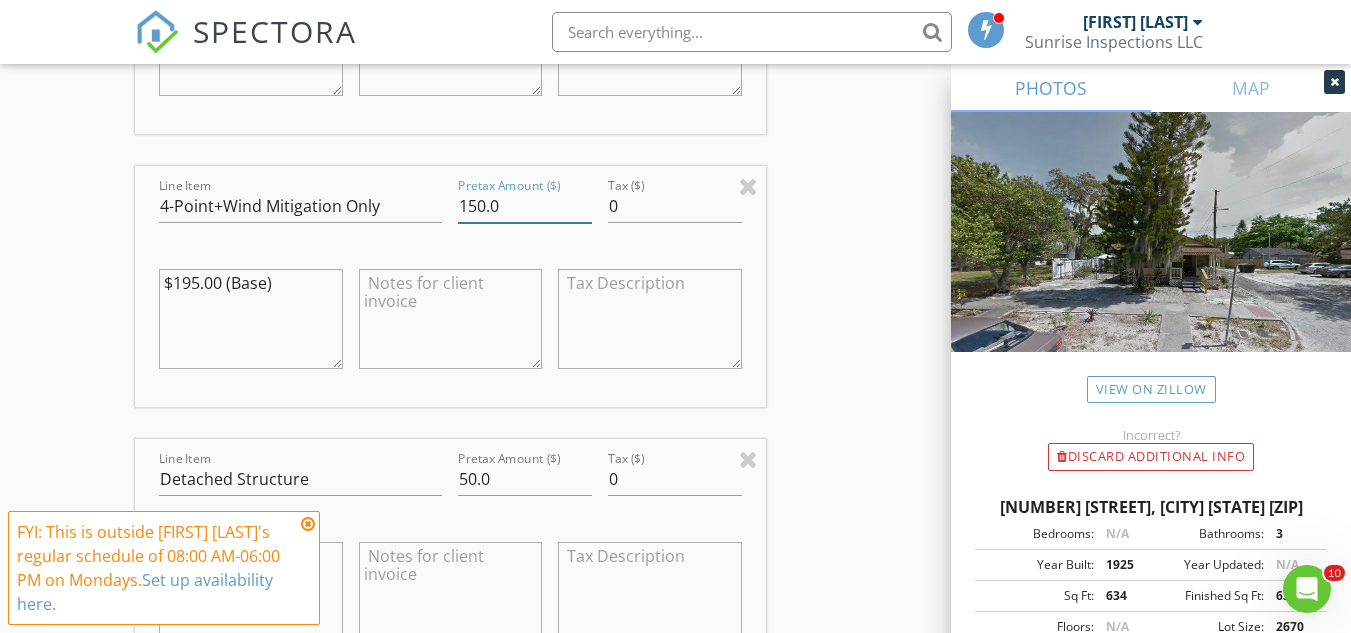 type on "150.0" 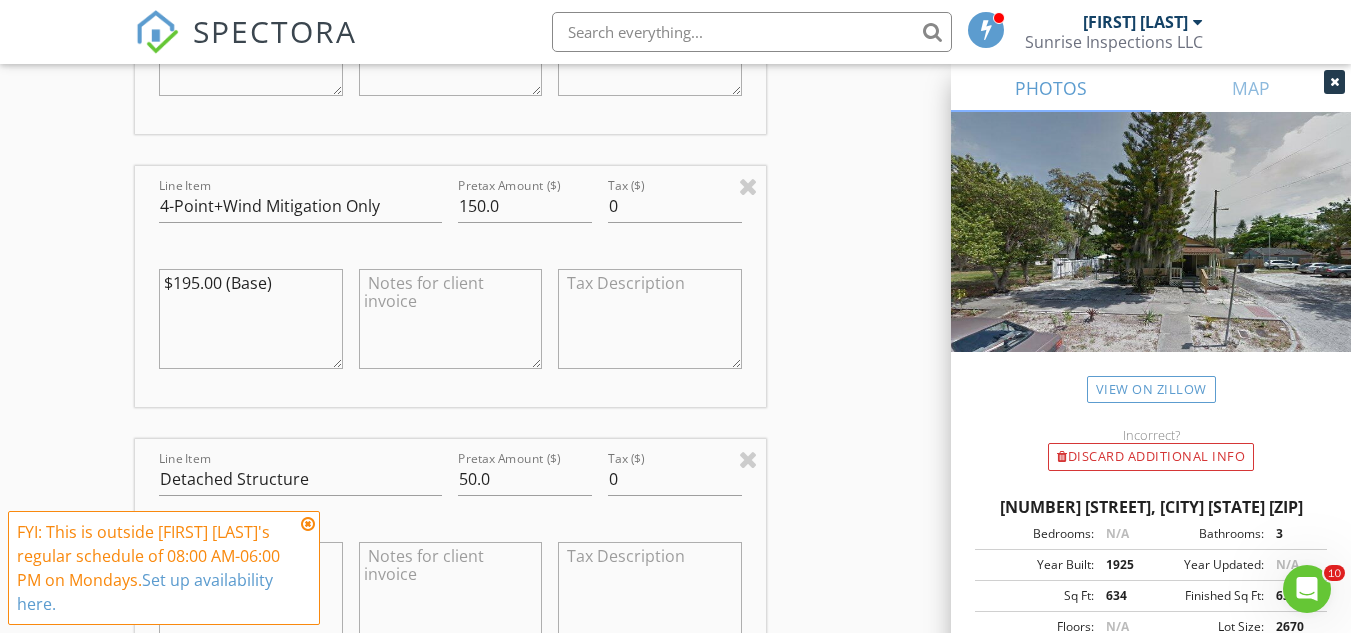 click on "INSPECTOR(S)
check_box   Joshua Roberts   PRIMARY   check_box_outline_blank   Keith Johnson     Joshua Roberts arrow_drop_down   check_box_outline_blank Joshua Roberts specifically requested
Date/Time
08/04/2025 4:00 PM
Location
Address Search       Address 917 Dartmoor St N   Unit   City St. Petersburg   State FL   Zip 33701   County Pinellas     Square Feet 634   Year Built 1925   Foundation arrow_drop_down     Joshua Roberts     3.1 miles     (8 minutes)
client
check_box Enable Client CC email for this inspection   Client Search     check_box_outline_blank Client is a Company/Organization     First Name Anthony   Last Name Rafanello   Email anthony@whazzit.com   CC Email   Phone 352-359-3525           Notes   Private Notes
ADD ADDITIONAL client
SERVICES
check_box" at bounding box center [675, 547] 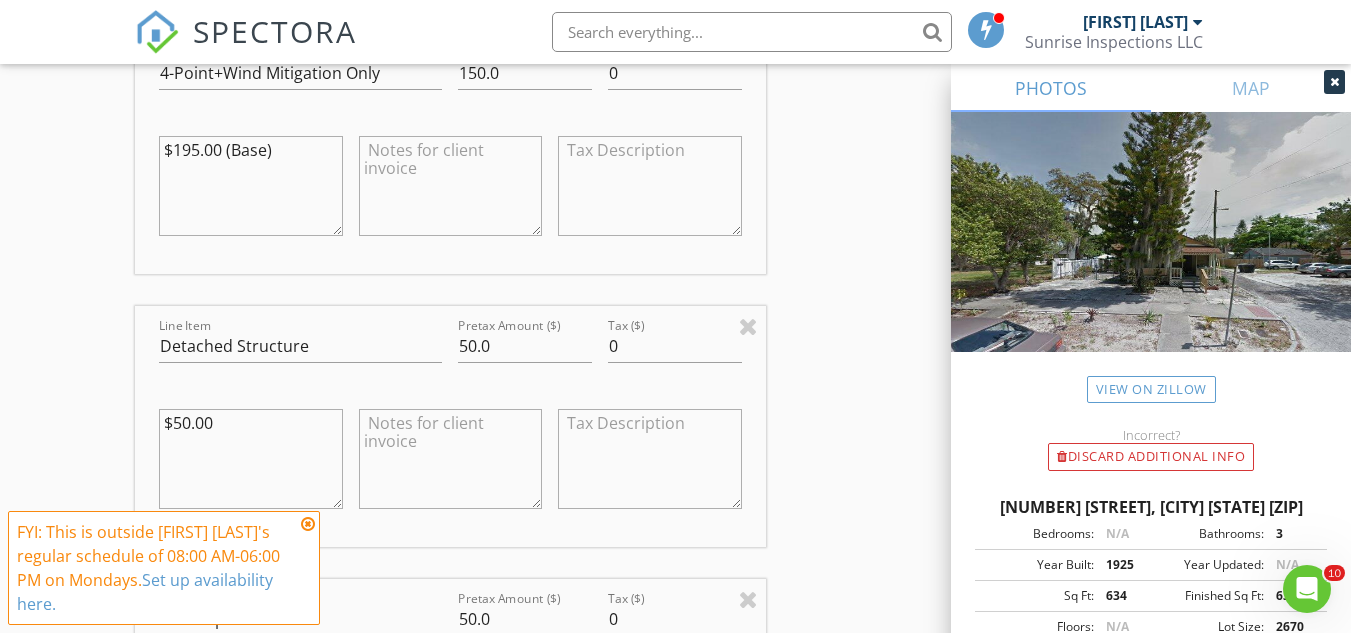 scroll, scrollTop: 2129, scrollLeft: 0, axis: vertical 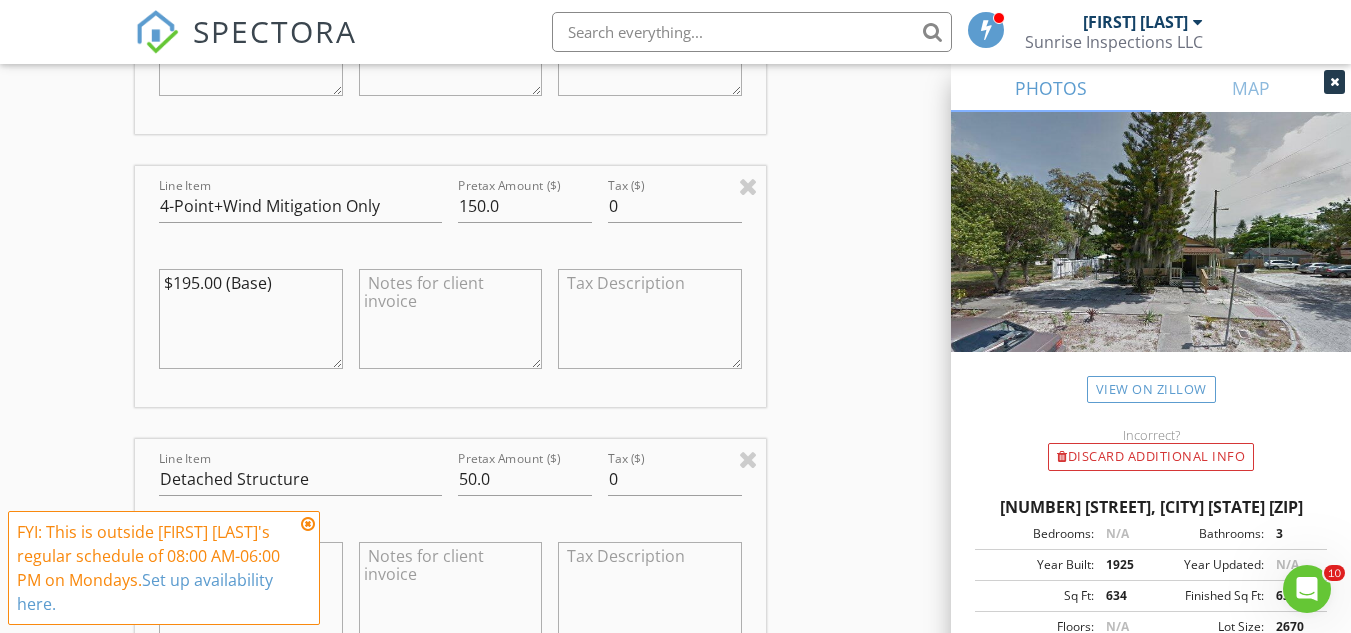 drag, startPoint x: 312, startPoint y: 286, endPoint x: 279, endPoint y: 289, distance: 33.13608 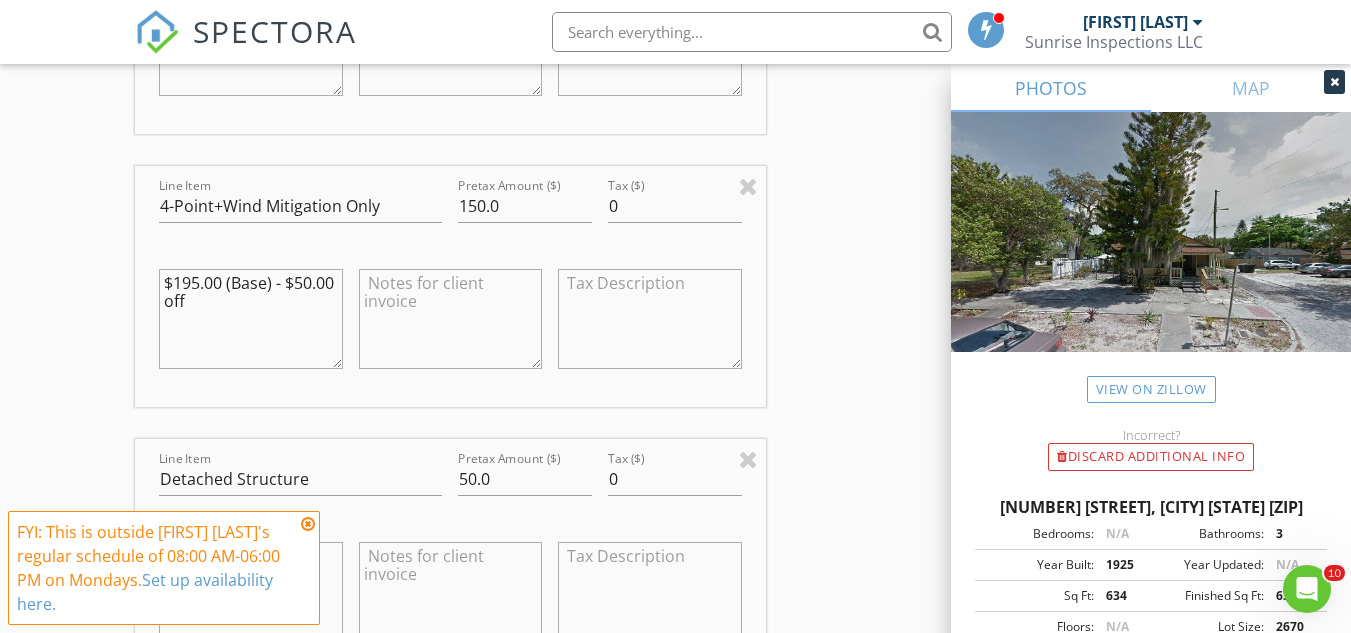 drag, startPoint x: 191, startPoint y: 326, endPoint x: 175, endPoint y: 278, distance: 50.596443 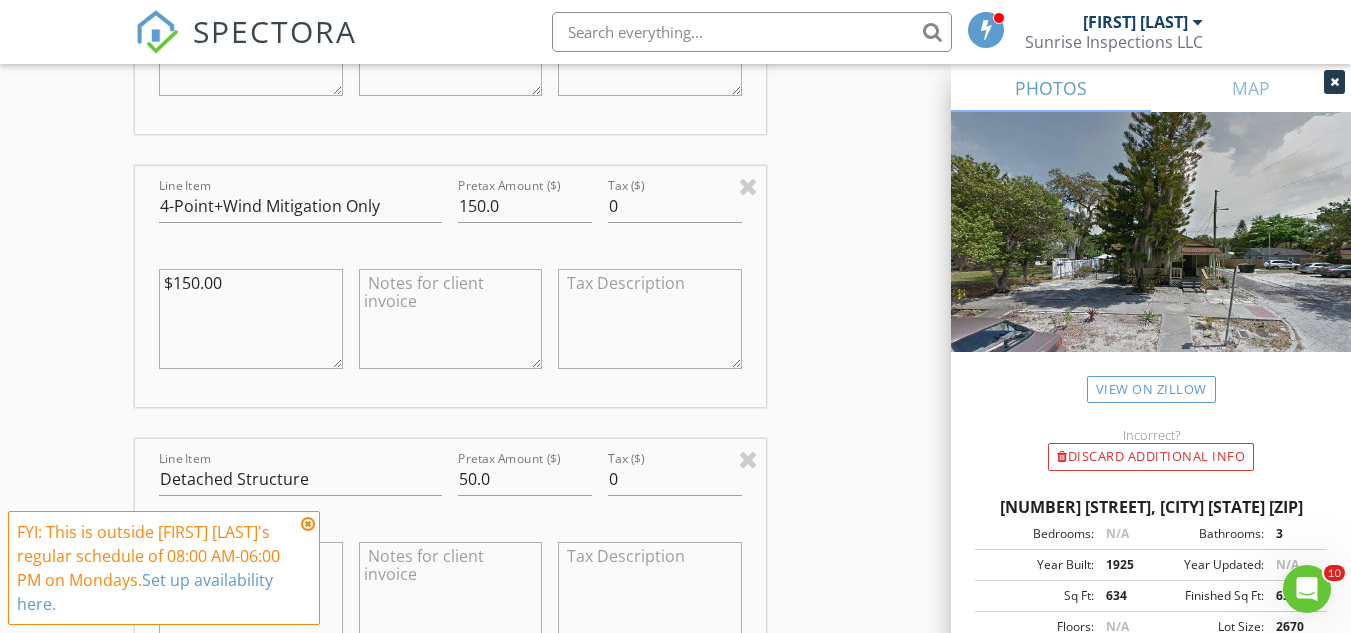 type on "$150.00" 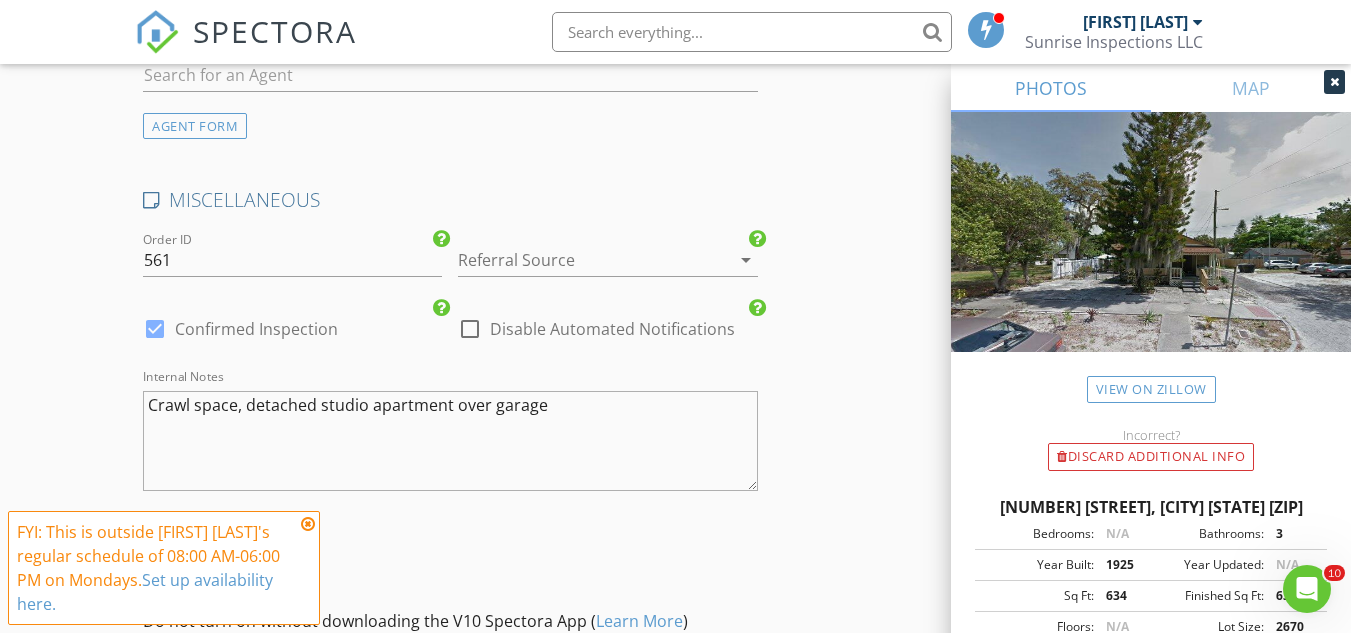 scroll, scrollTop: 4529, scrollLeft: 0, axis: vertical 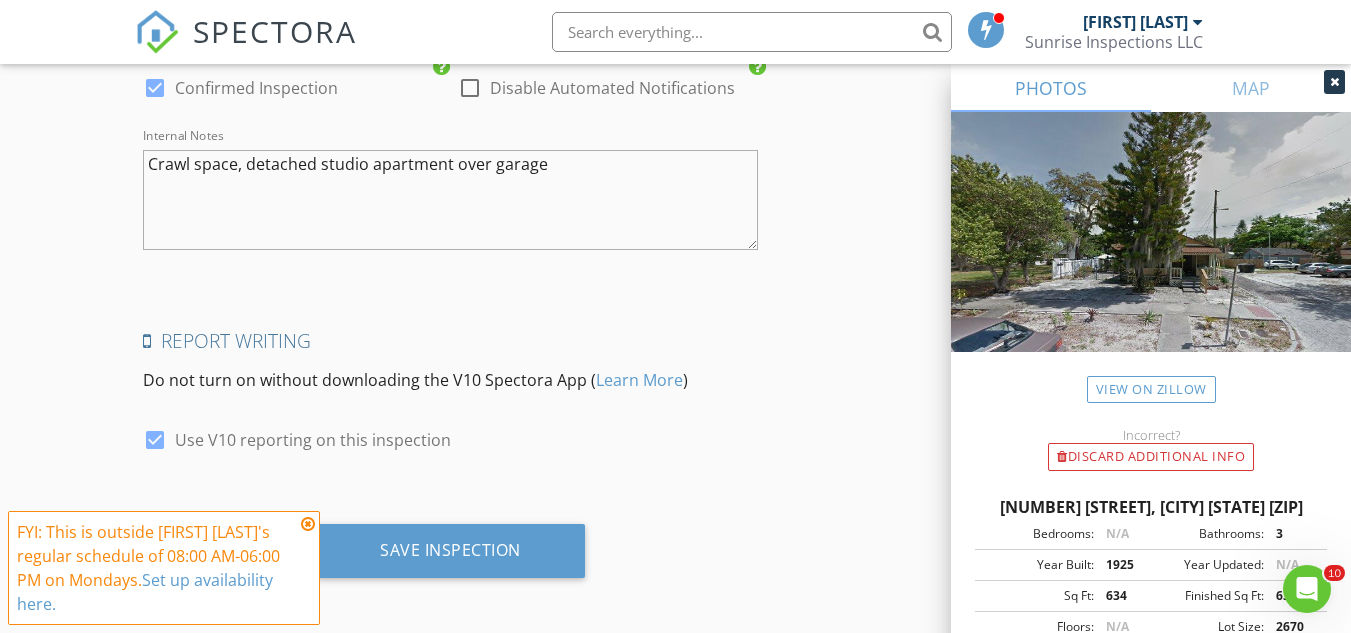 click on "Crawl space, detached studio apartment over garage" at bounding box center [450, 200] 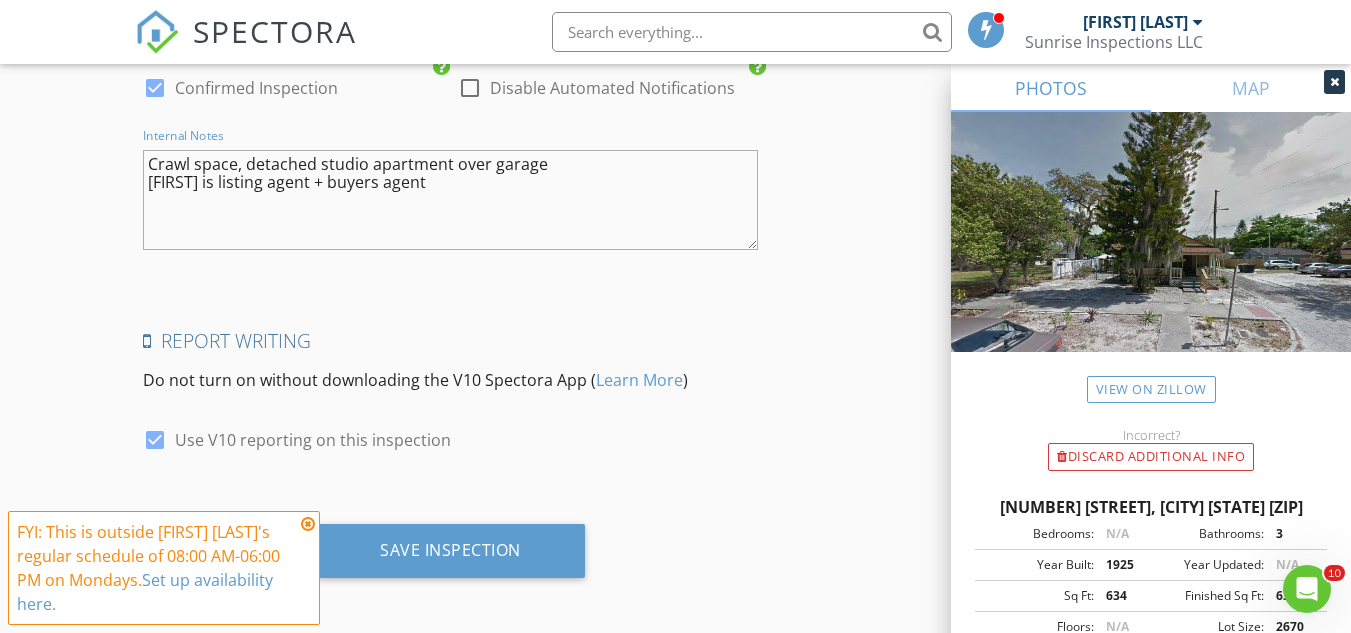 type on "Crawl space, detached studio apartment over garage
Karen is listing agent + buyers agent" 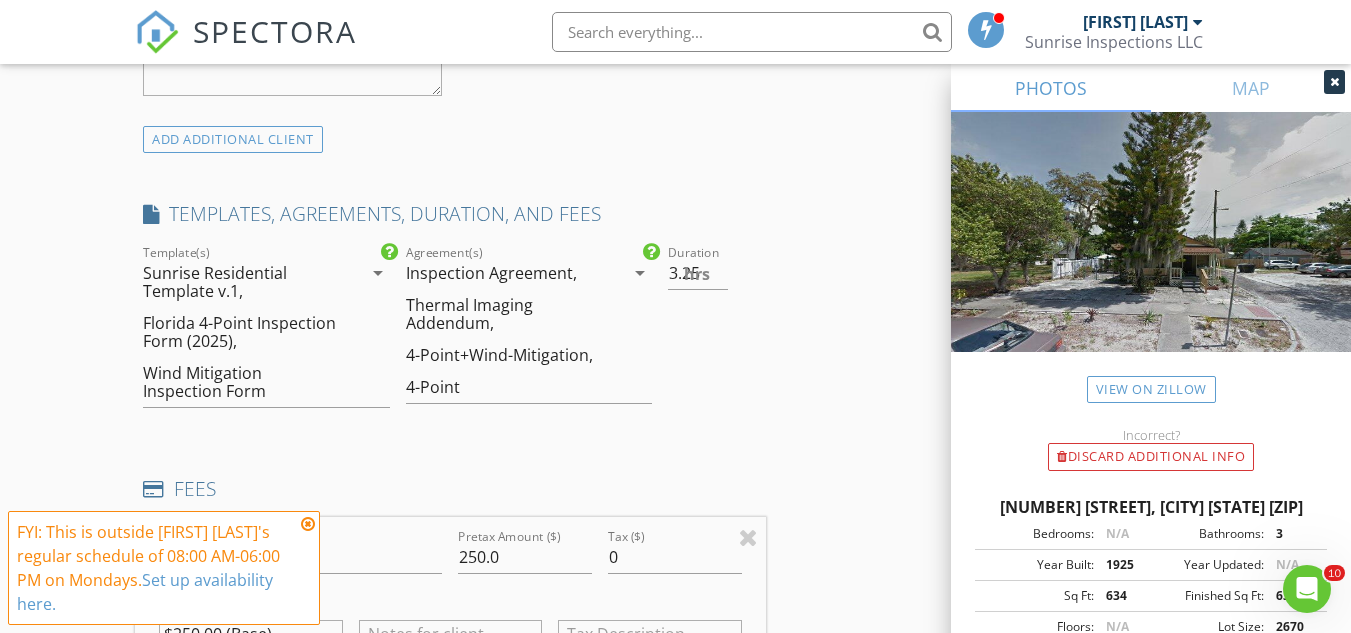 scroll, scrollTop: 1462, scrollLeft: 0, axis: vertical 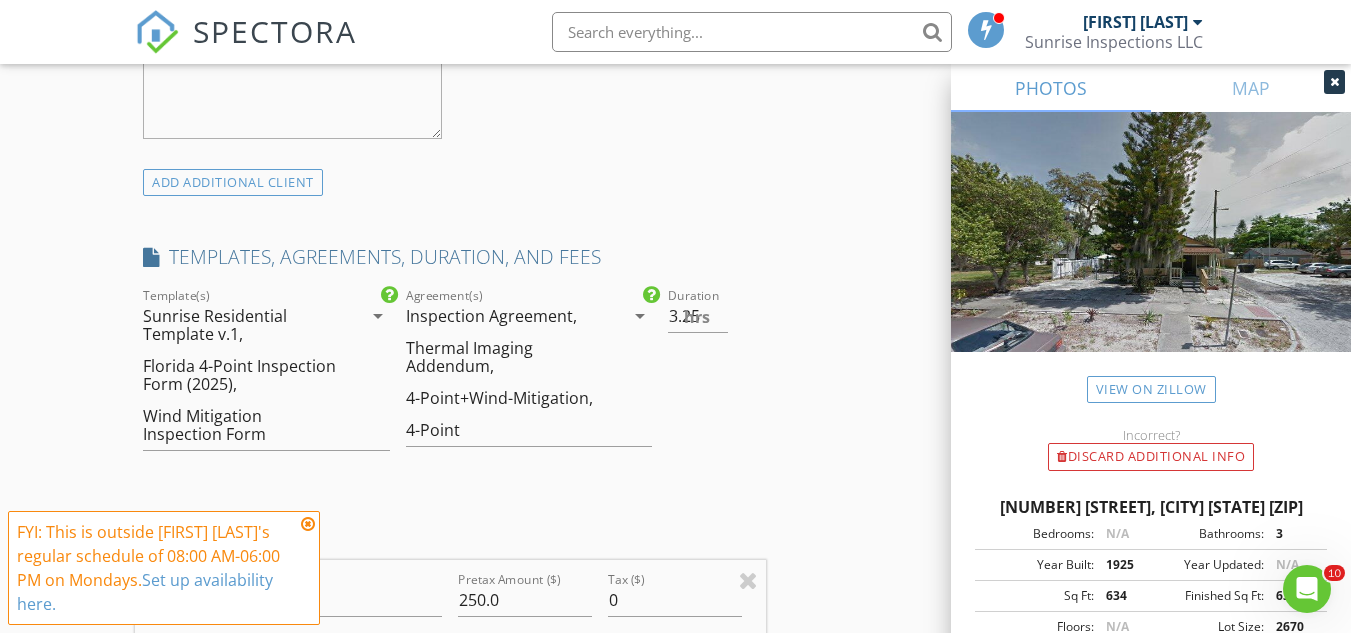 click on "Inspection Agreement,  Thermal Imaging Addendum,  4-Point+Wind-Mitigation,  4-Point" at bounding box center [515, 373] 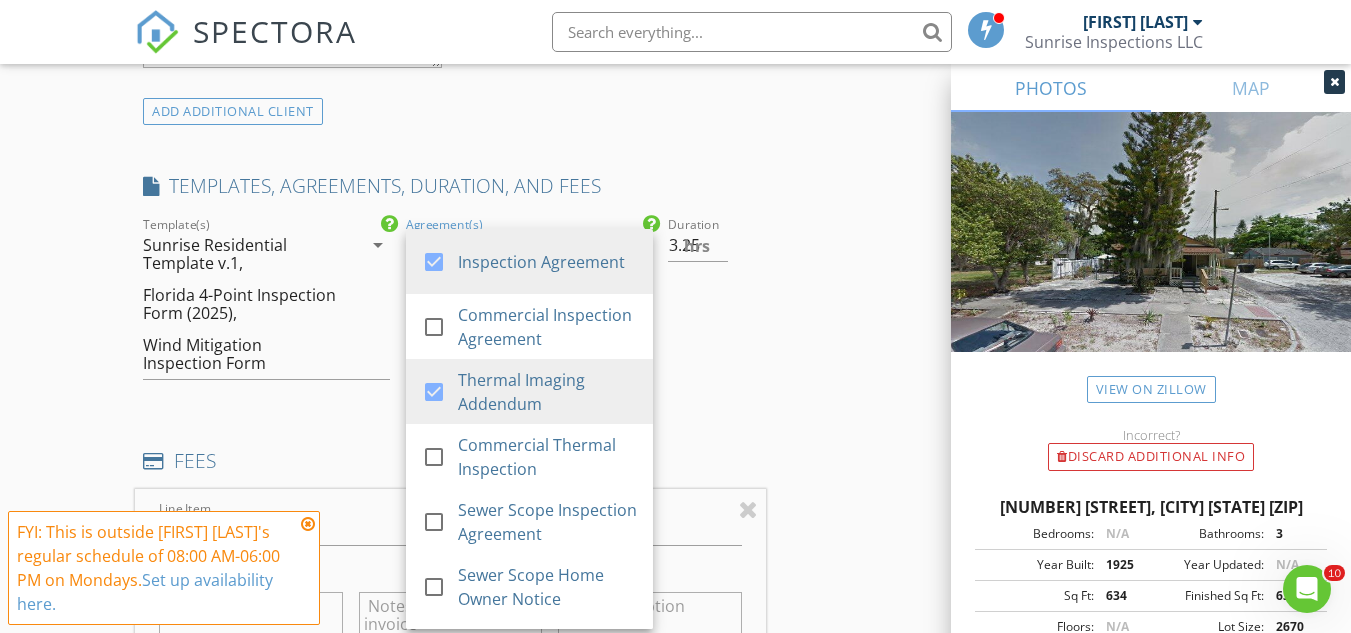 scroll, scrollTop: 1595, scrollLeft: 0, axis: vertical 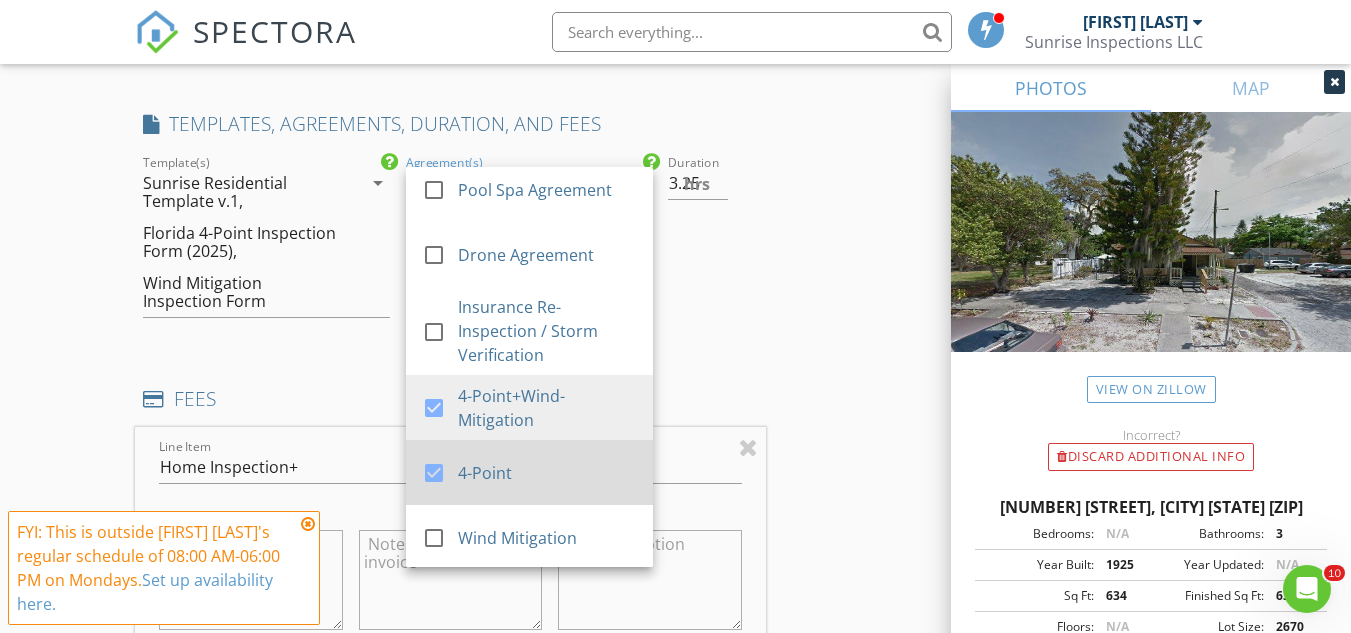 click on "4-Point" at bounding box center [547, 473] 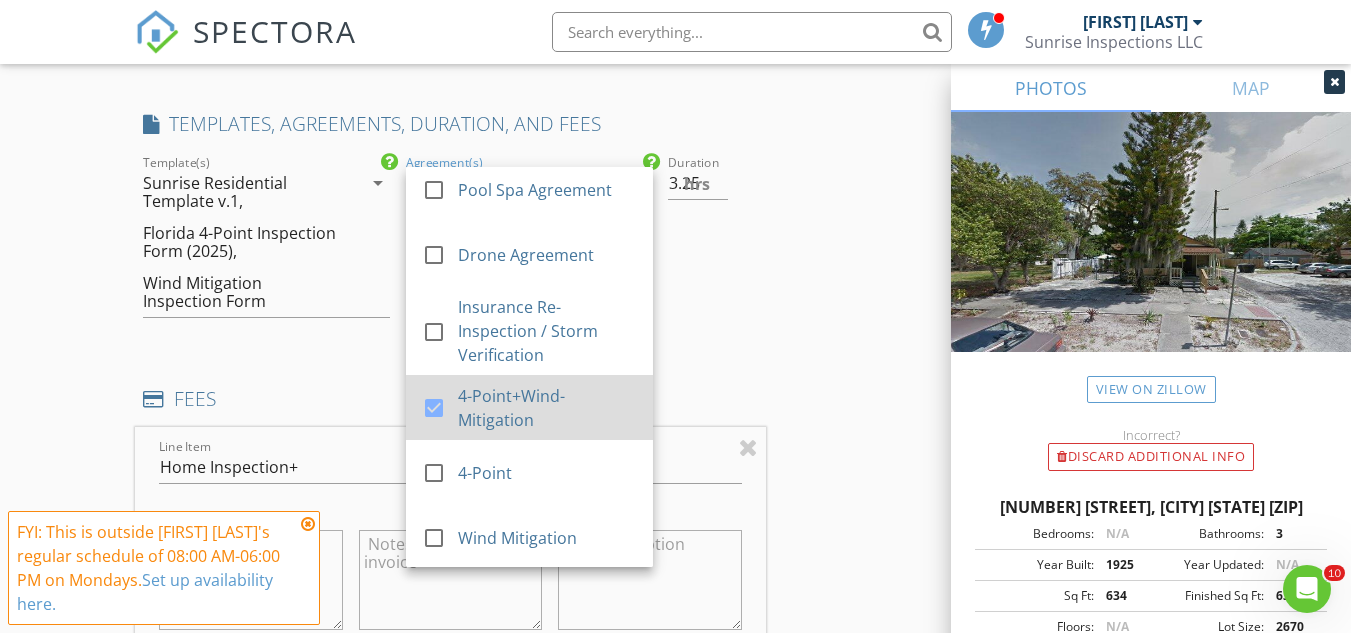 scroll, scrollTop: 539, scrollLeft: 0, axis: vertical 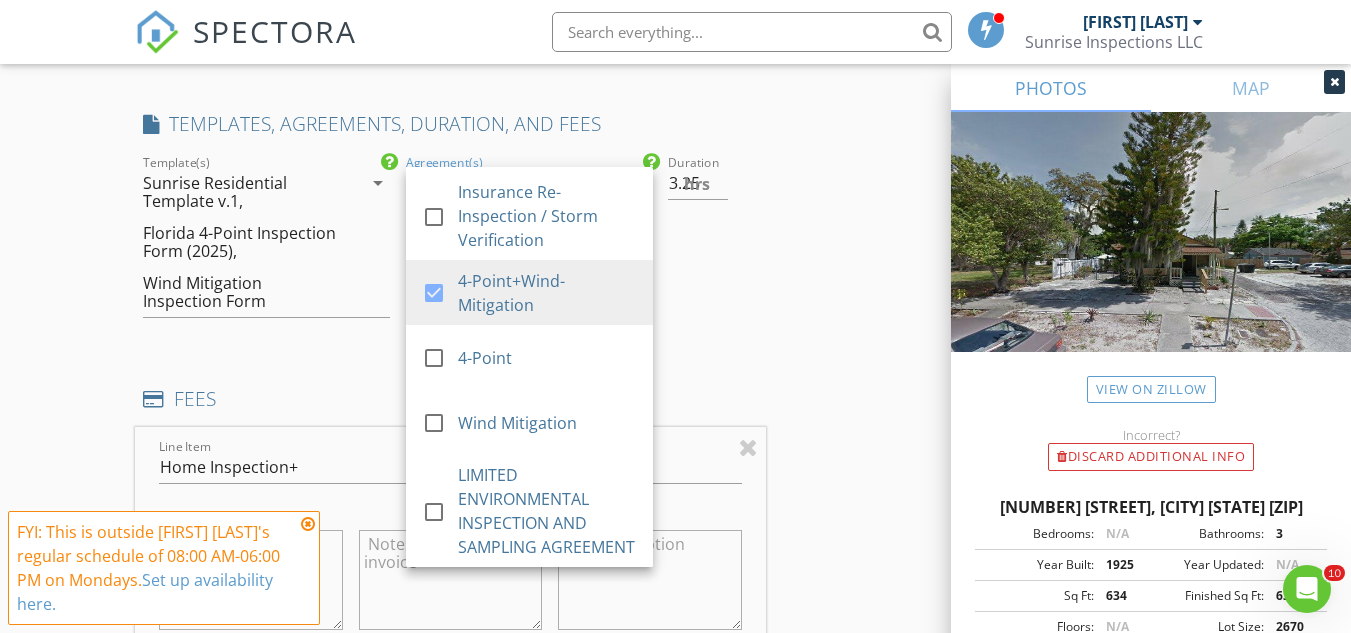 click on "Duration 3.25 hrs" at bounding box center [712, 244] 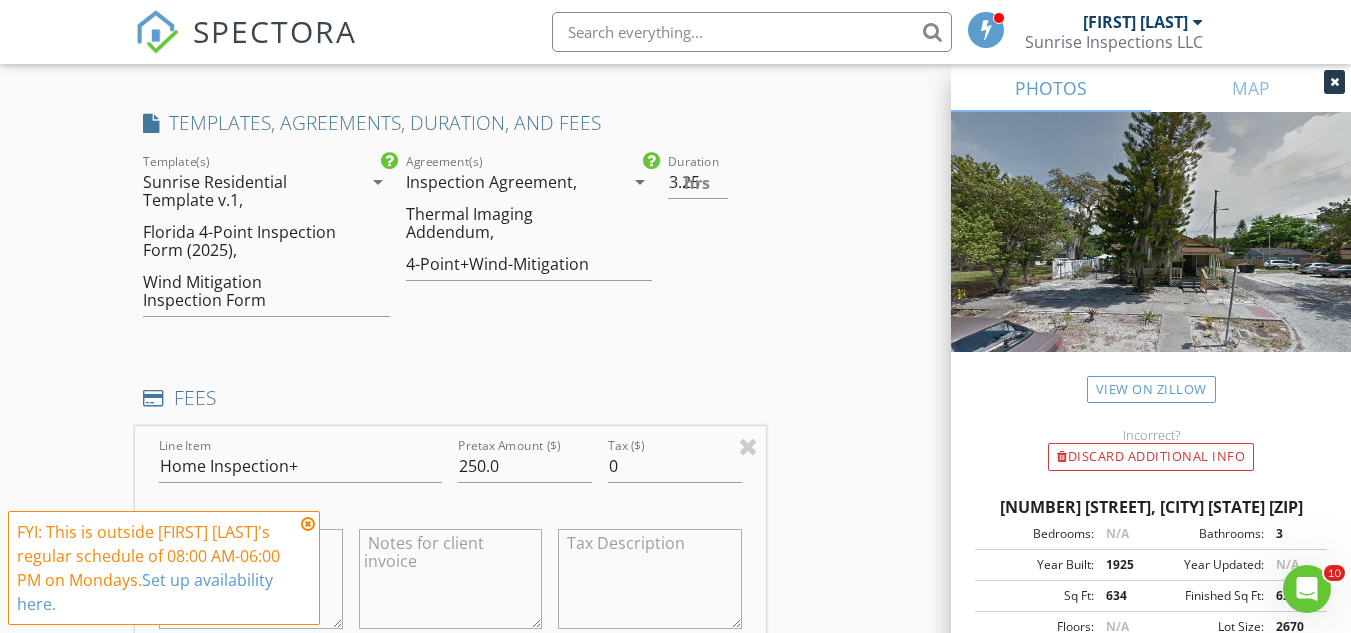 scroll, scrollTop: 1595, scrollLeft: 0, axis: vertical 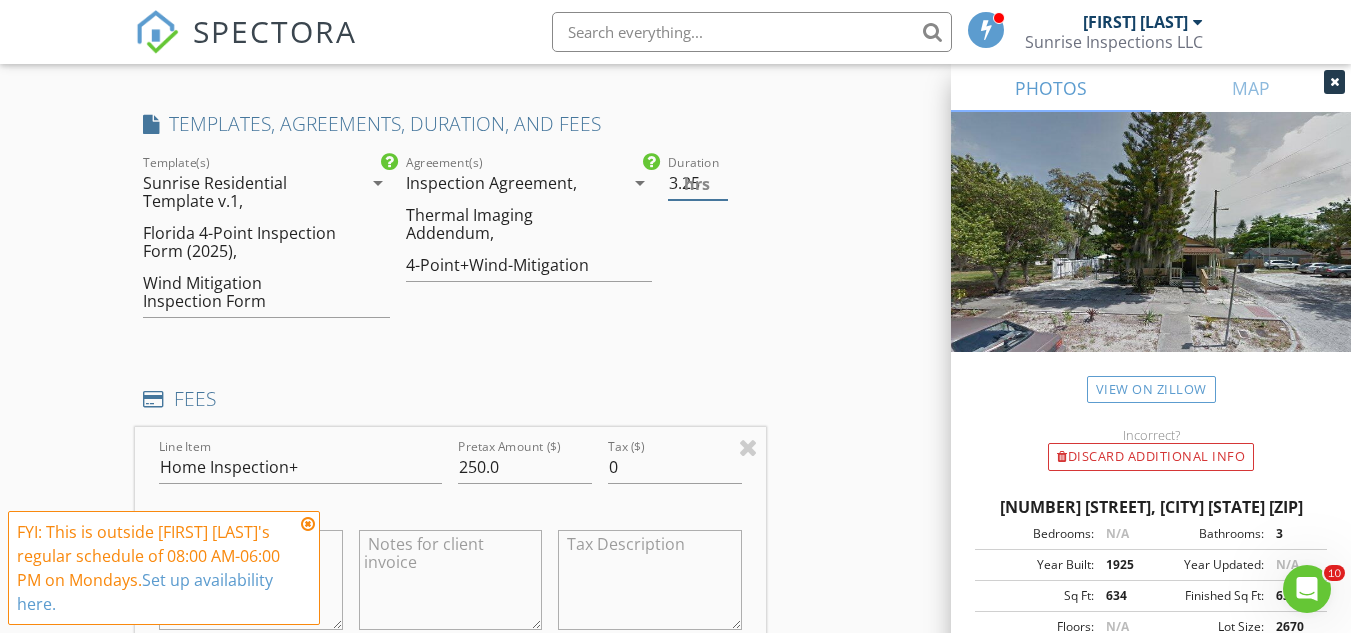 click on "hrs" at bounding box center [697, 184] 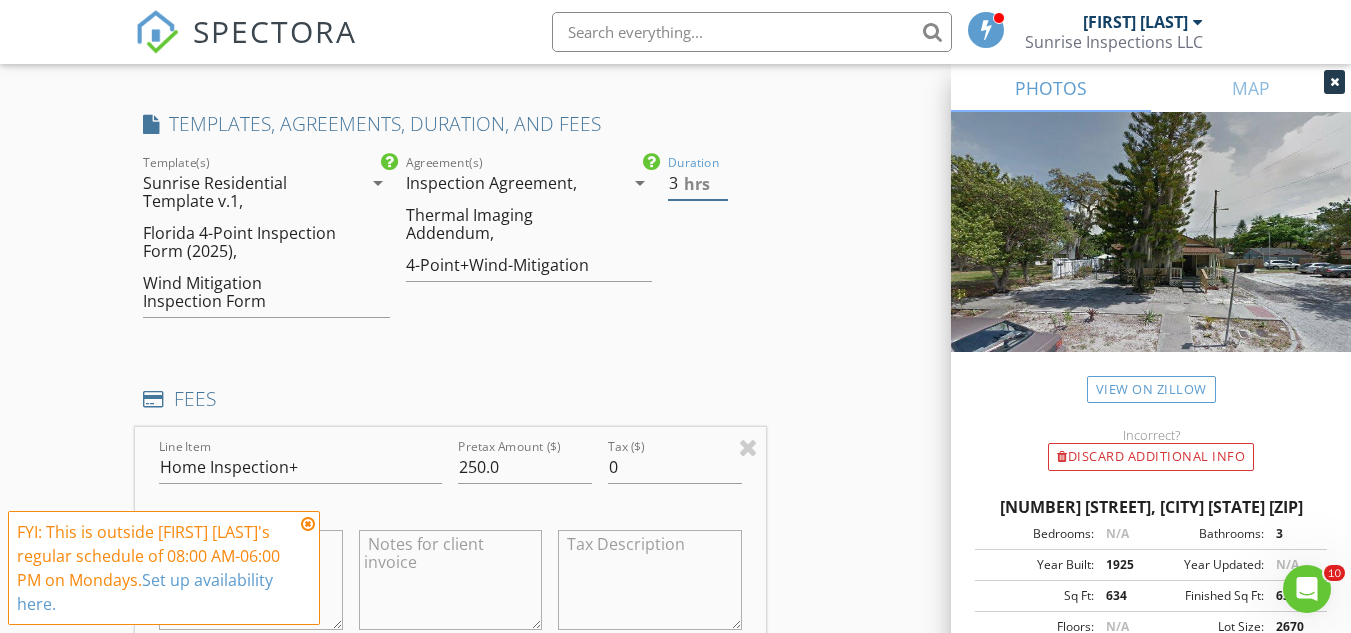 type on "3" 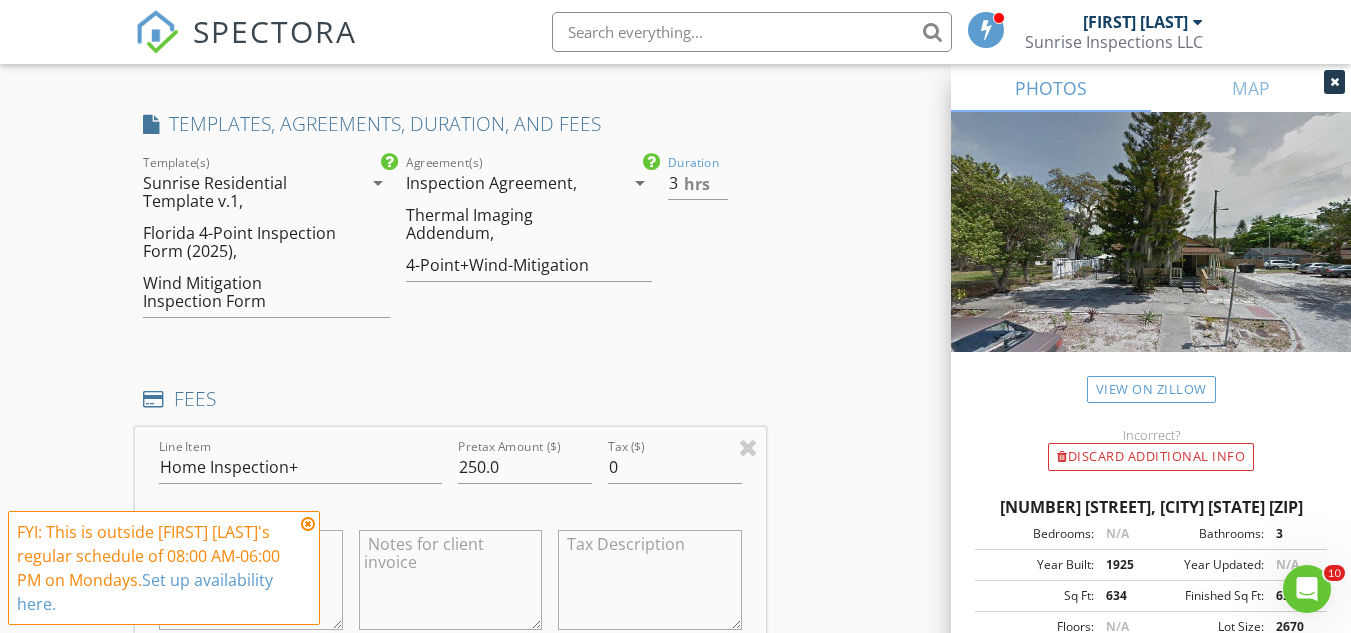click on "check_box   Inspection Agreement check_box_outline_blank   Commercial Inspection Agreement check_box   Thermal Imaging Addendum check_box_outline_blank   Commercial Thermal Inspection check_box_outline_blank   Sewer Scope Inspection Agreement check_box_outline_blank   Sewer Scope Home Owner Notice check_box_outline_blank   Pool Spa Agreement check_box_outline_blank   Drone Agreement check_box_outline_blank   Insurance Re-Inspection / Storm Verification  check_box   4-Point+Wind-Mitigation check_box_outline_blank   4-Point check_box_outline_blank   Wind Mitigation check_box_outline_blank   LIMITED ENVIRONMENTAL INSPECTION AND SAMPLING AGREEMENT  Agreement(s) Inspection Agreement,  Thermal Imaging Addendum,  4-Point+Wind-Mitigation arrow_drop_down" at bounding box center [529, 244] 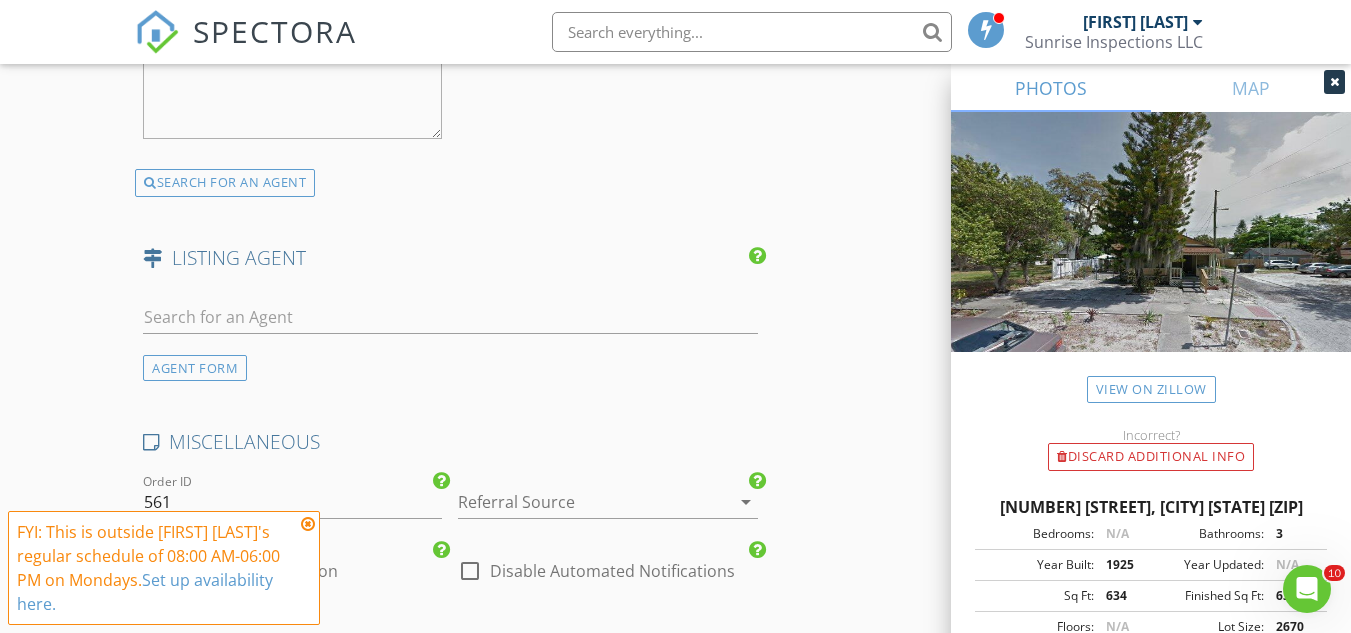 scroll, scrollTop: 4537, scrollLeft: 0, axis: vertical 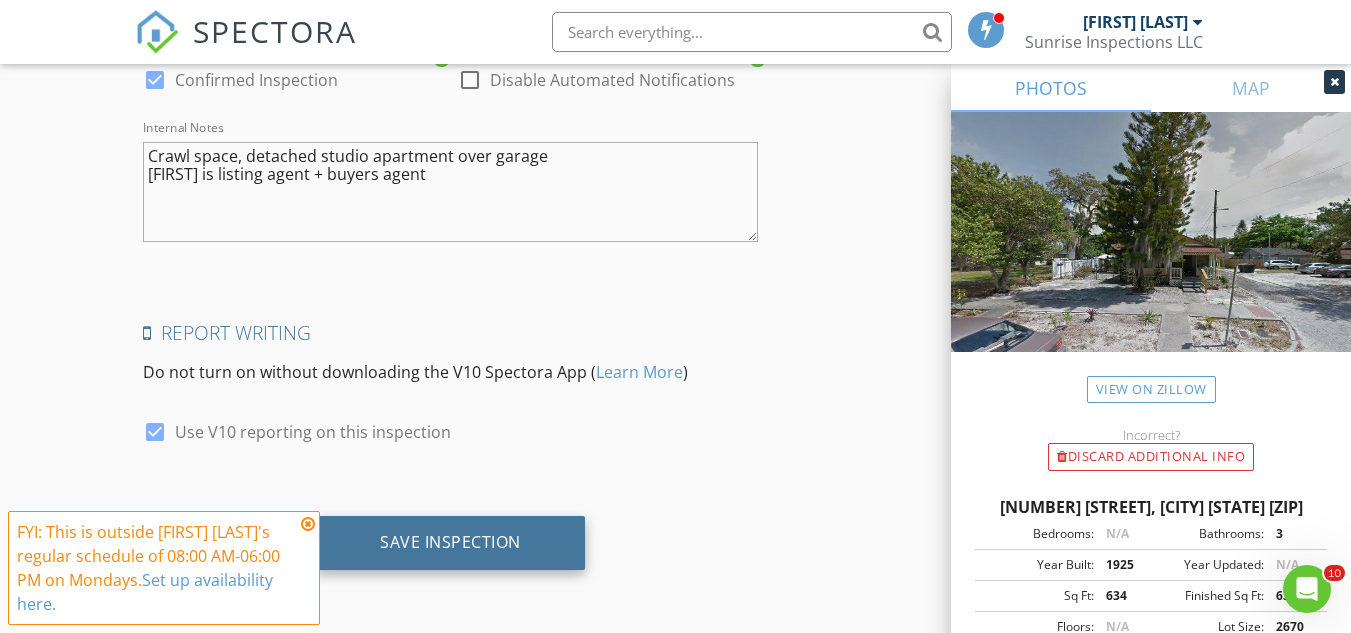 click on "Save Inspection" at bounding box center (450, 542) 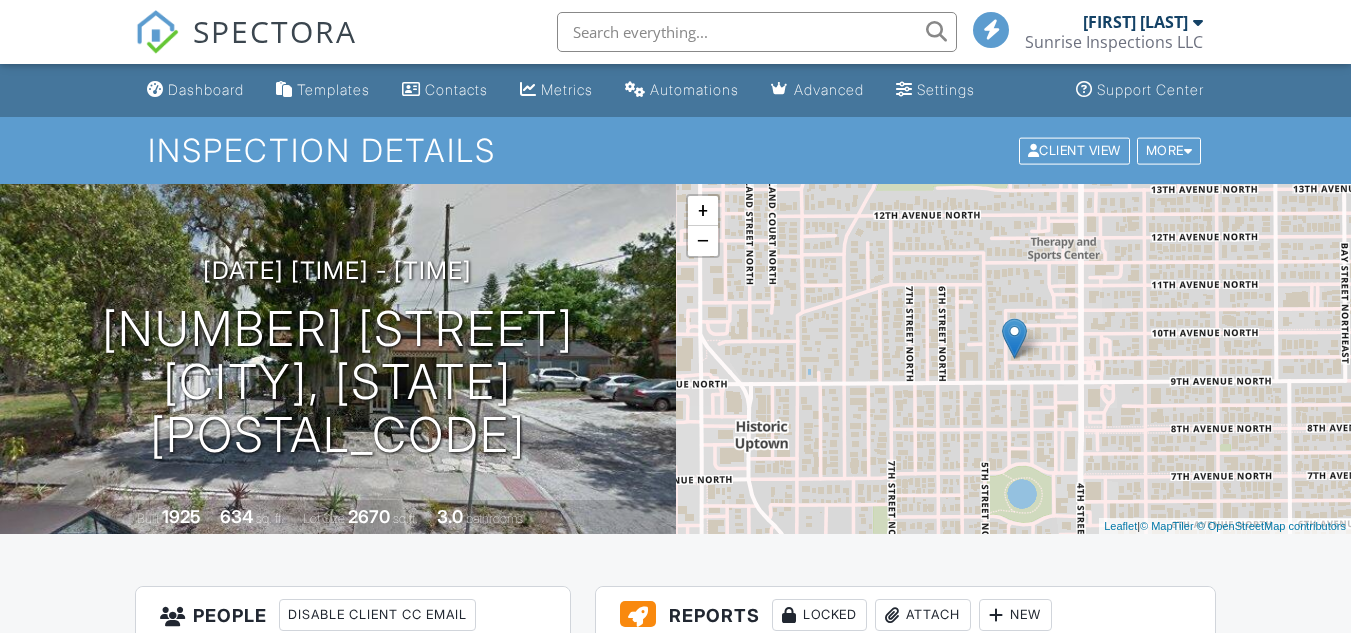 scroll, scrollTop: 0, scrollLeft: 0, axis: both 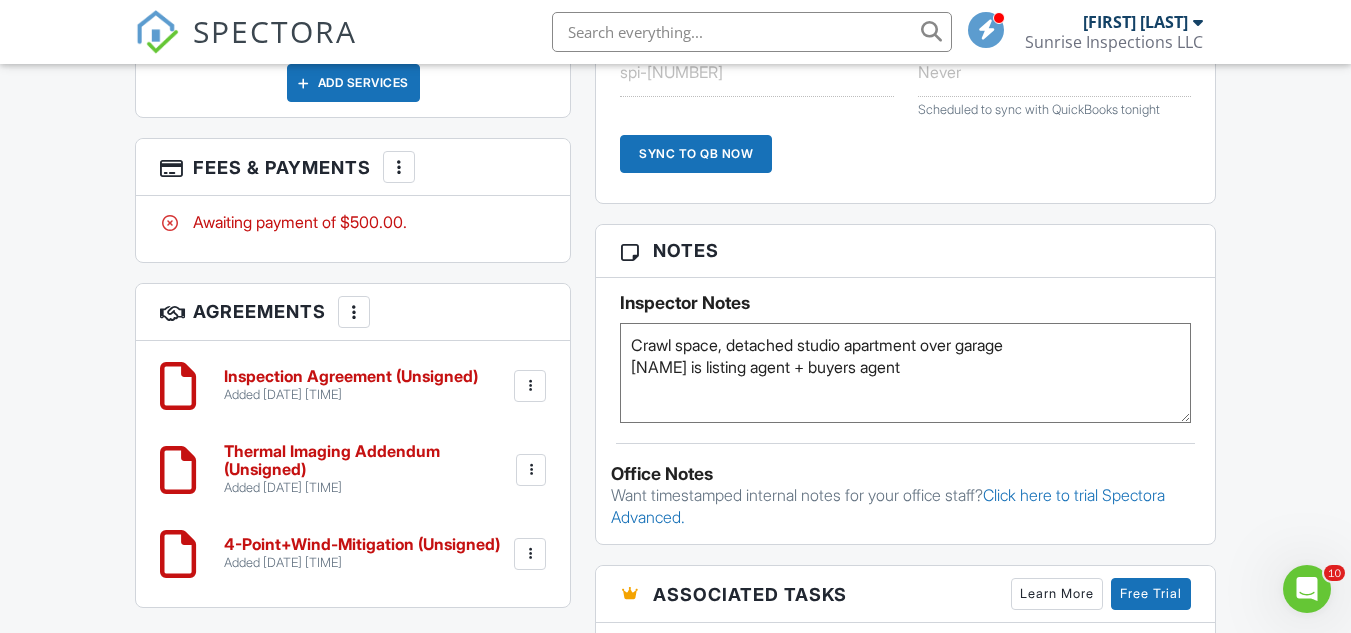 click on "Crawl space, detached studio apartment over garage
Karen is listing agent + buyers agent" at bounding box center (905, 373) 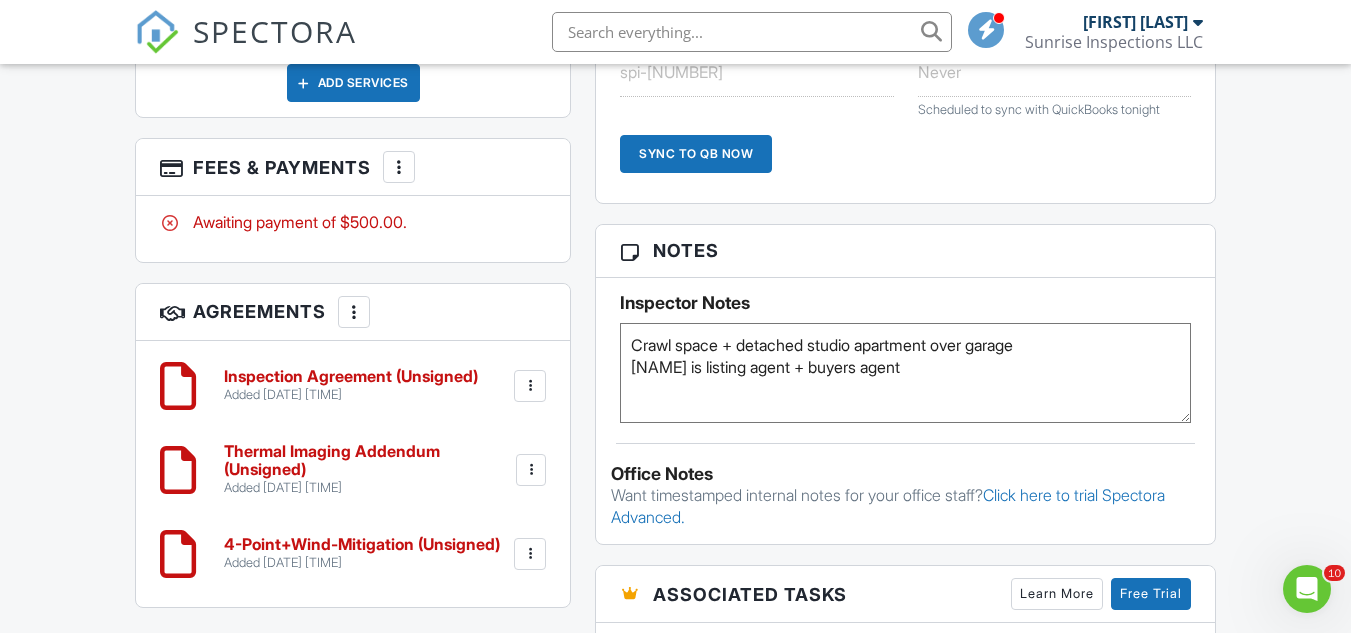 type on "Crawl space + detached studio apartment over garage
[FIRST] is listing agent + buyers agent" 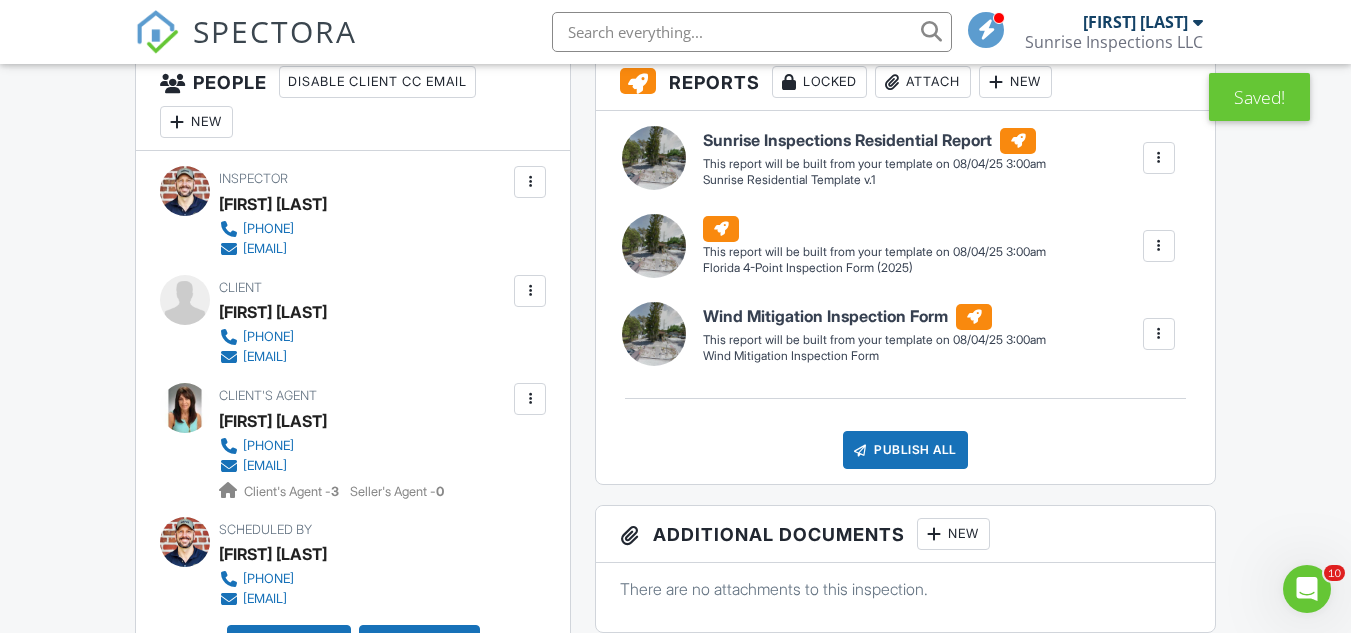 scroll, scrollTop: 0, scrollLeft: 0, axis: both 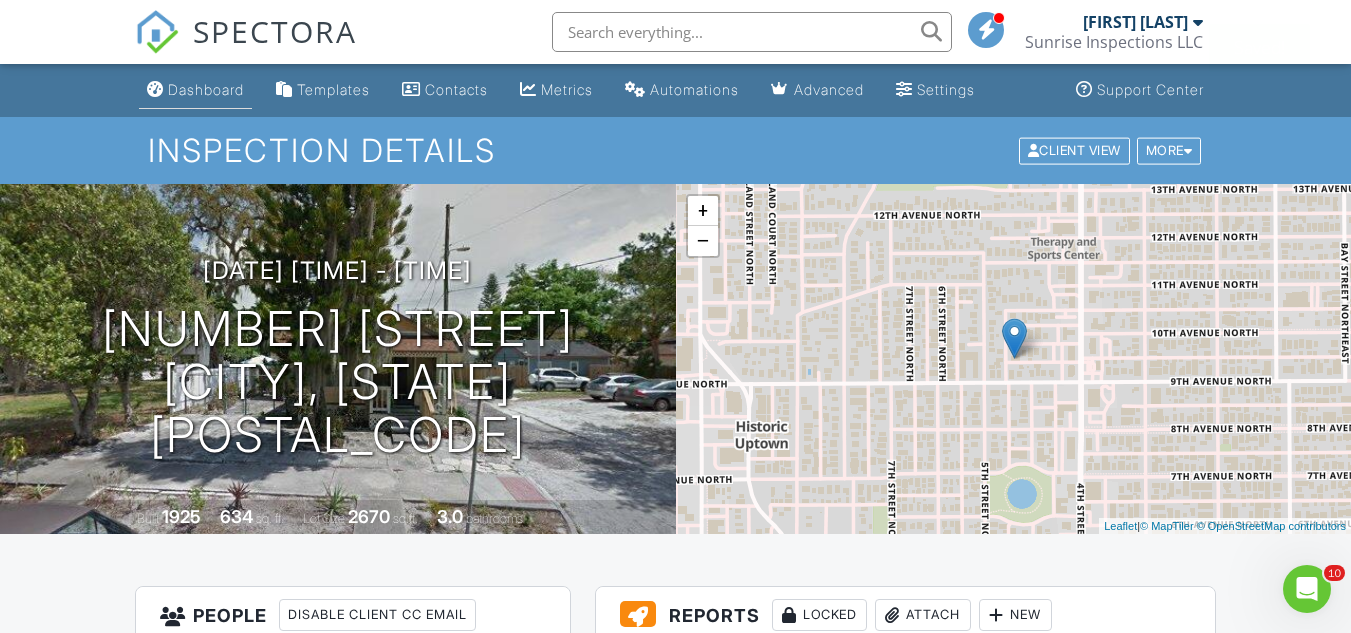 click on "Dashboard" at bounding box center (195, 90) 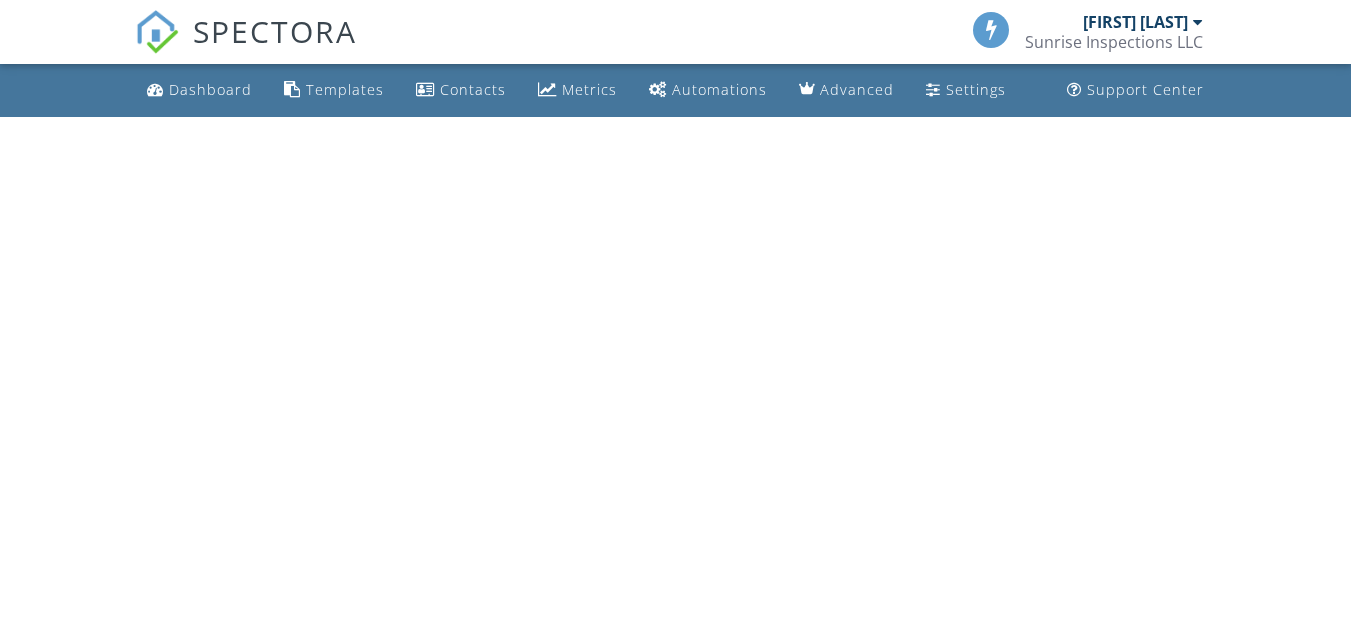 scroll, scrollTop: 0, scrollLeft: 0, axis: both 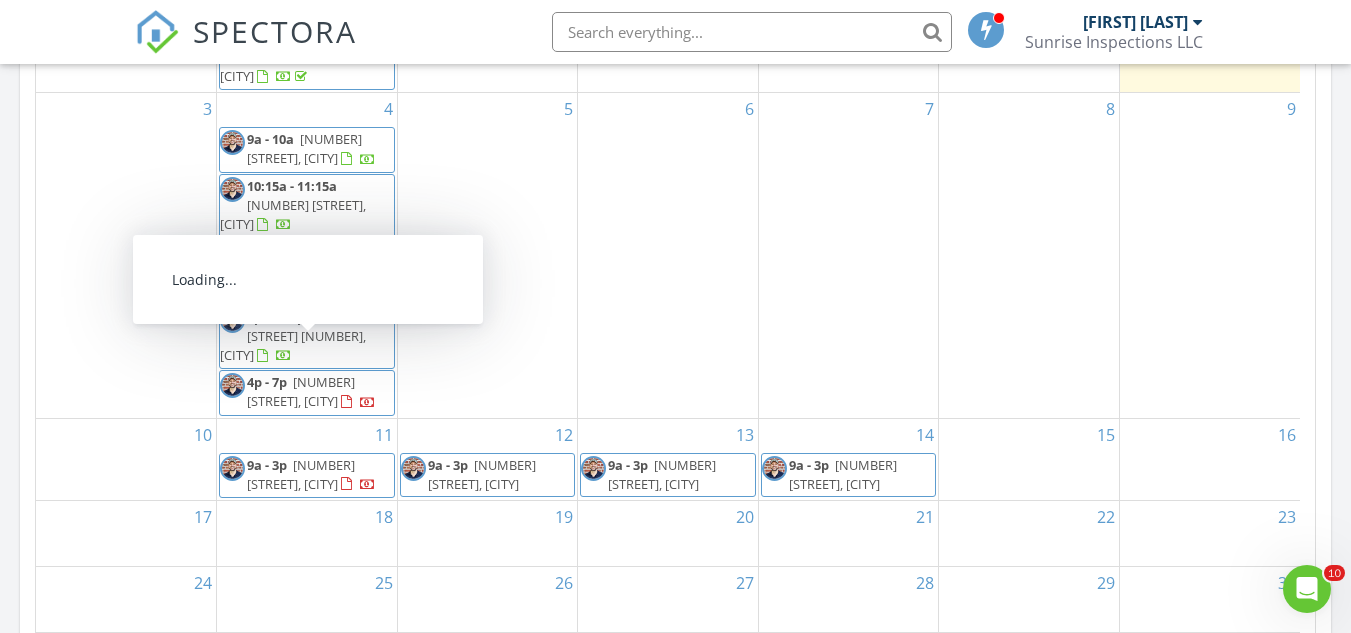 click on "917 Dartmoor St N, St. Petersburg 33701" at bounding box center (301, 391) 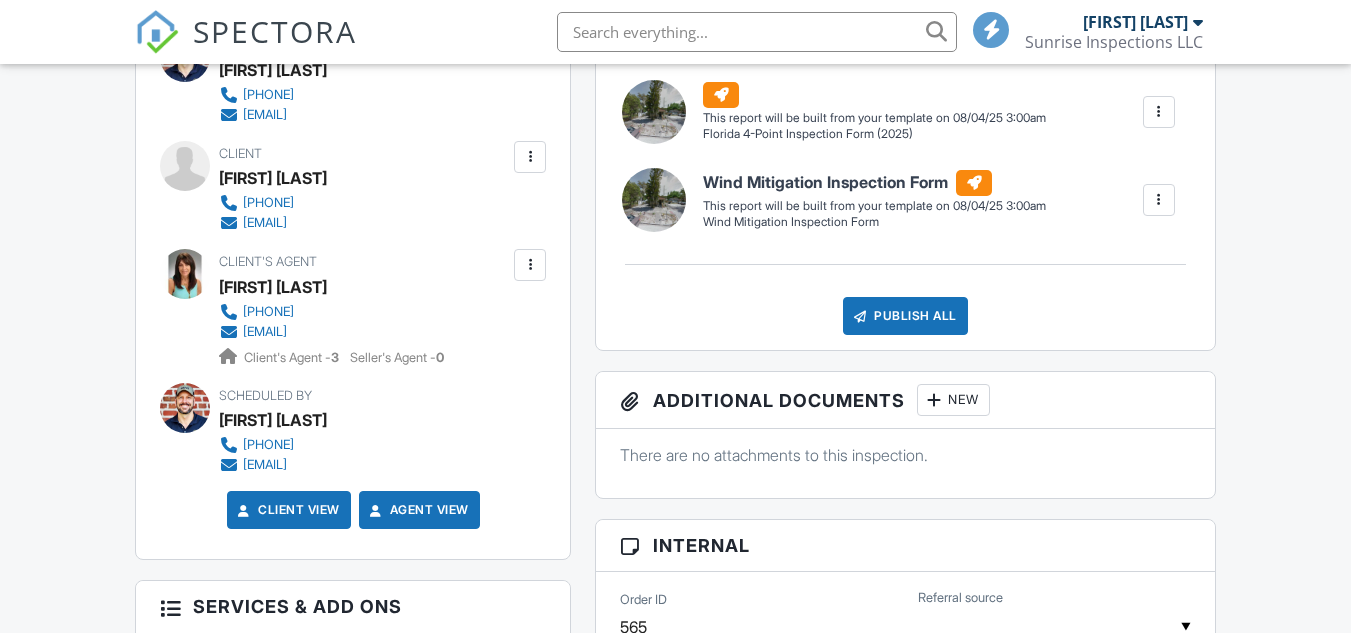 scroll, scrollTop: 667, scrollLeft: 0, axis: vertical 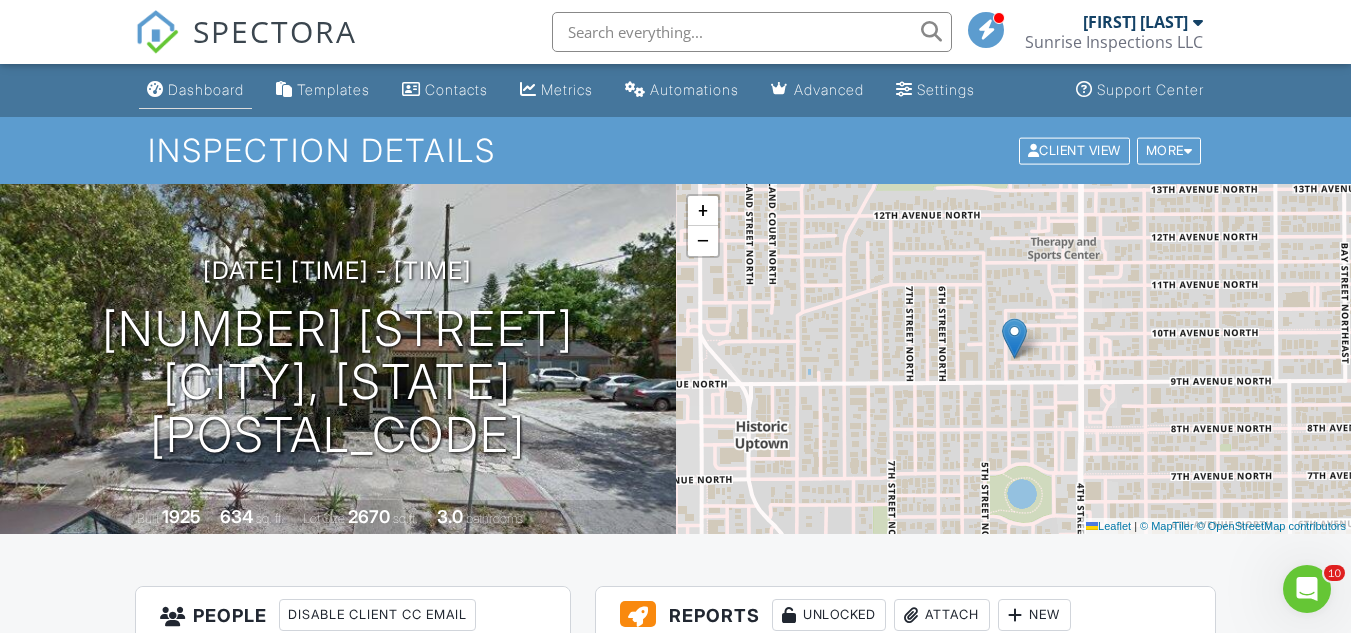click on "Dashboard" at bounding box center [206, 89] 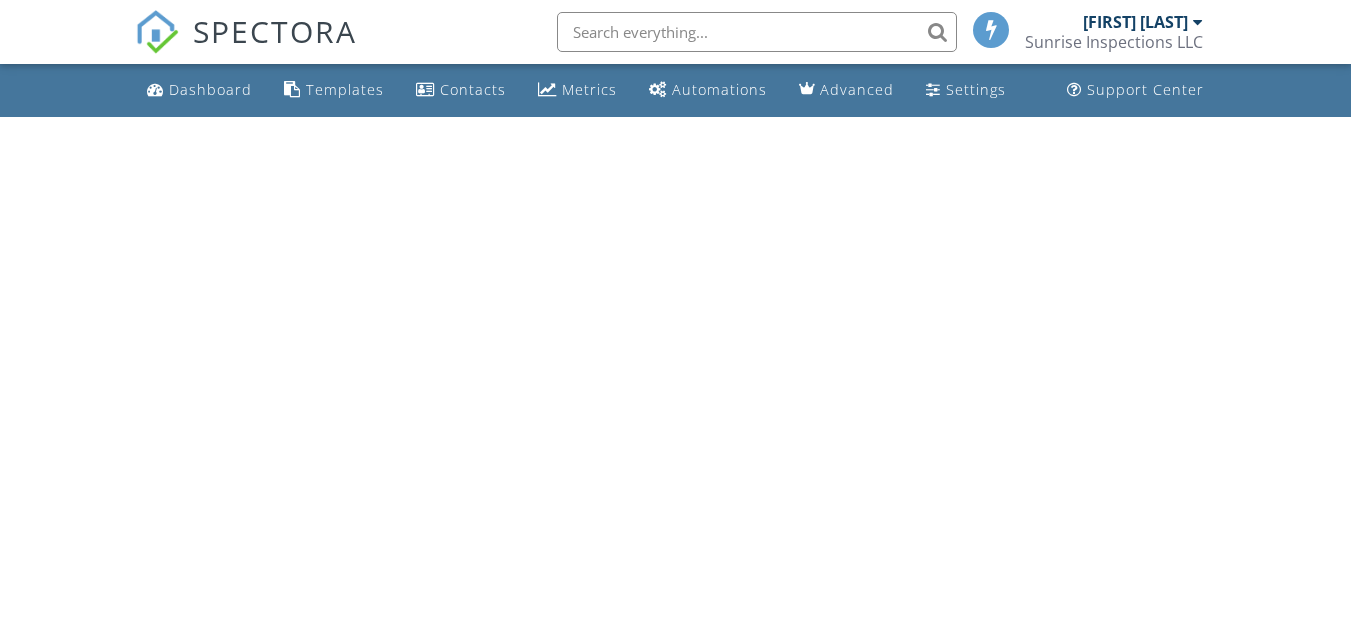 scroll, scrollTop: 0, scrollLeft: 0, axis: both 